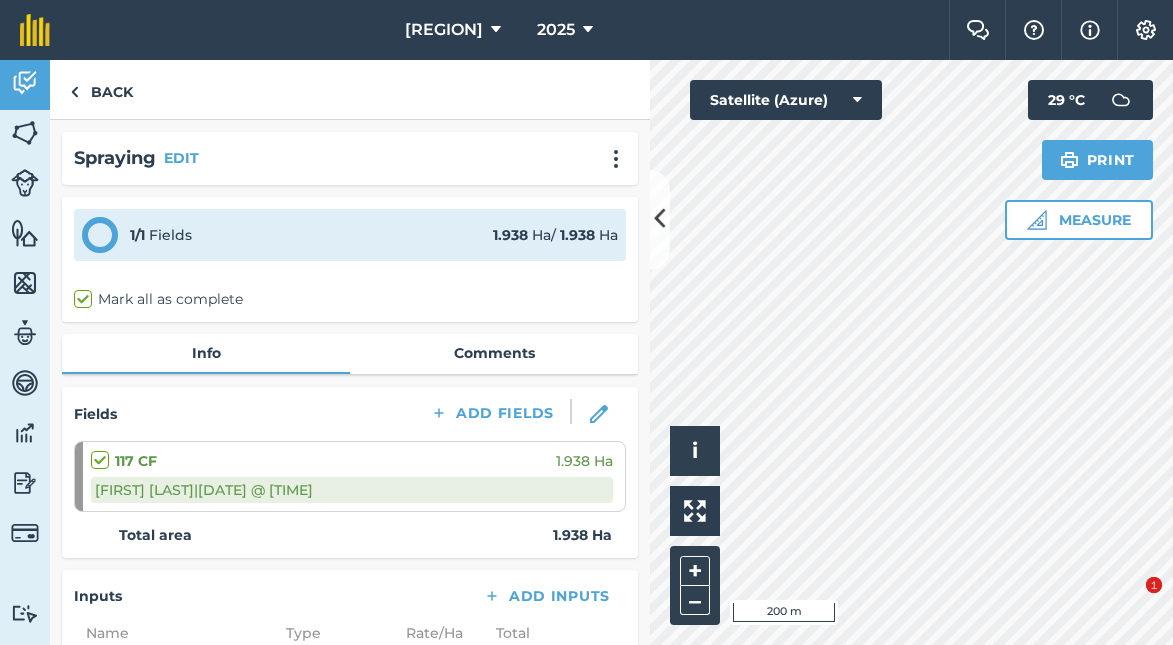 scroll, scrollTop: 0, scrollLeft: 0, axis: both 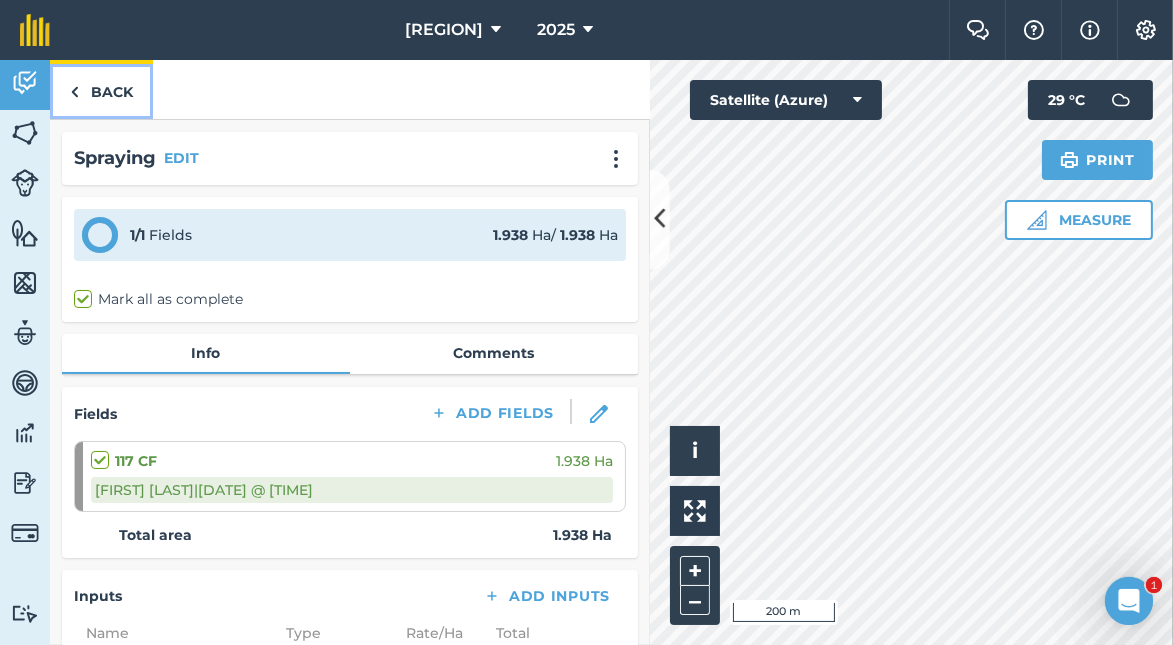 click on "Back" at bounding box center [101, 89] 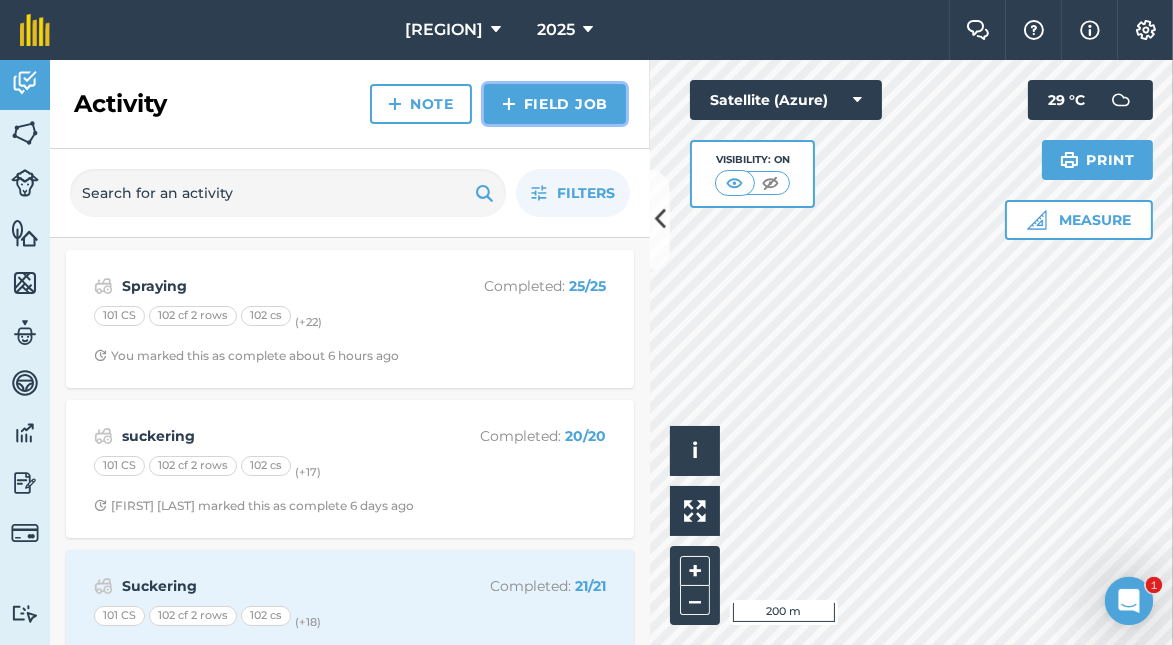 click on "Field Job" at bounding box center [555, 104] 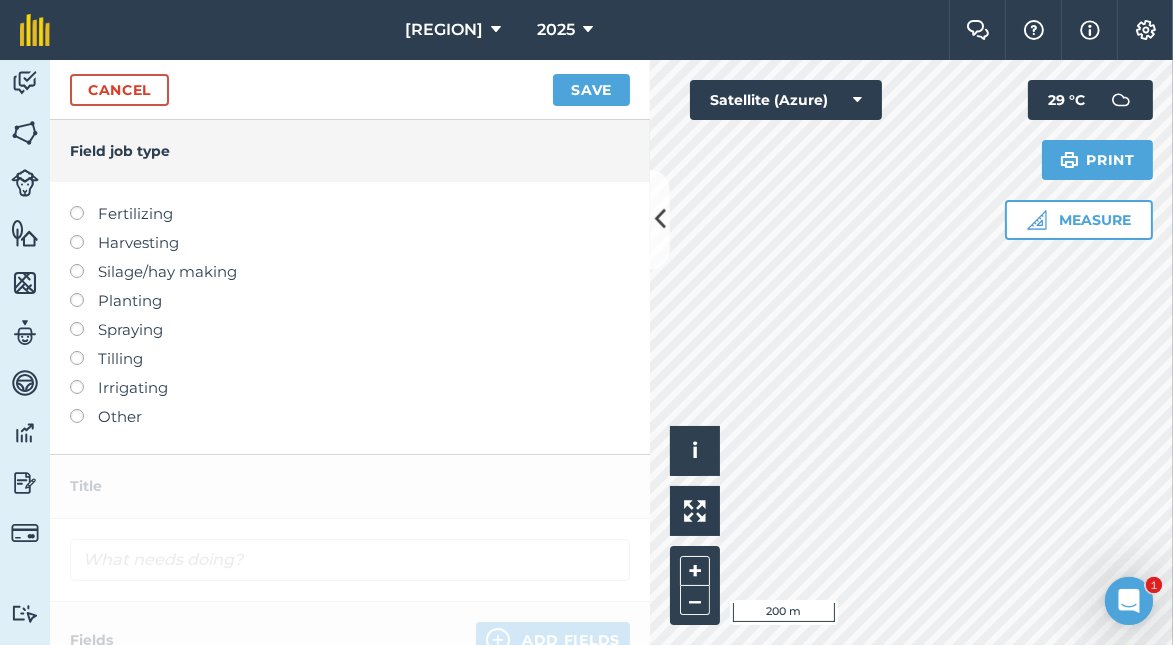 click at bounding box center (84, 322) 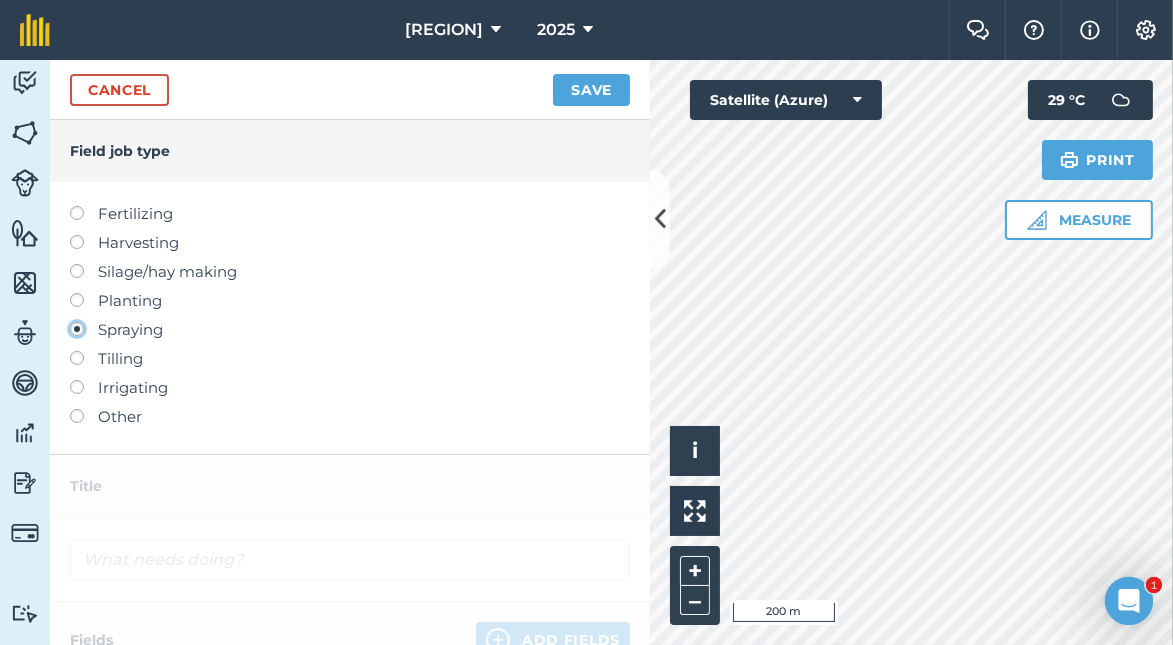 type on "Spraying" 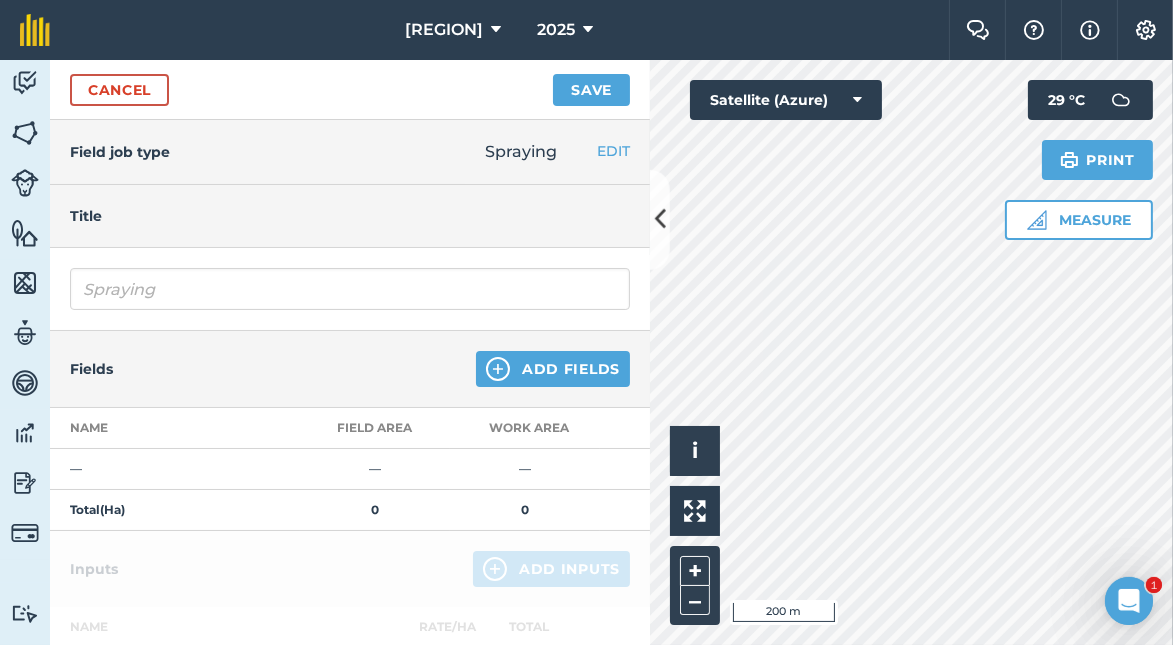scroll, scrollTop: 0, scrollLeft: 0, axis: both 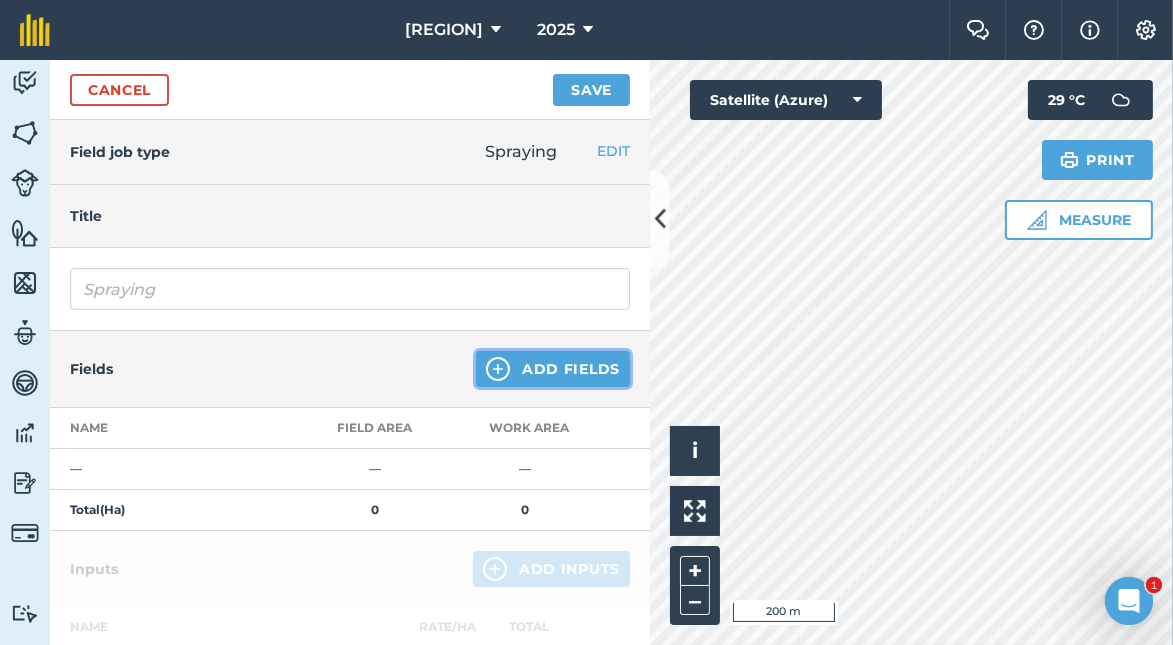 click on "Add Fields" at bounding box center [553, 369] 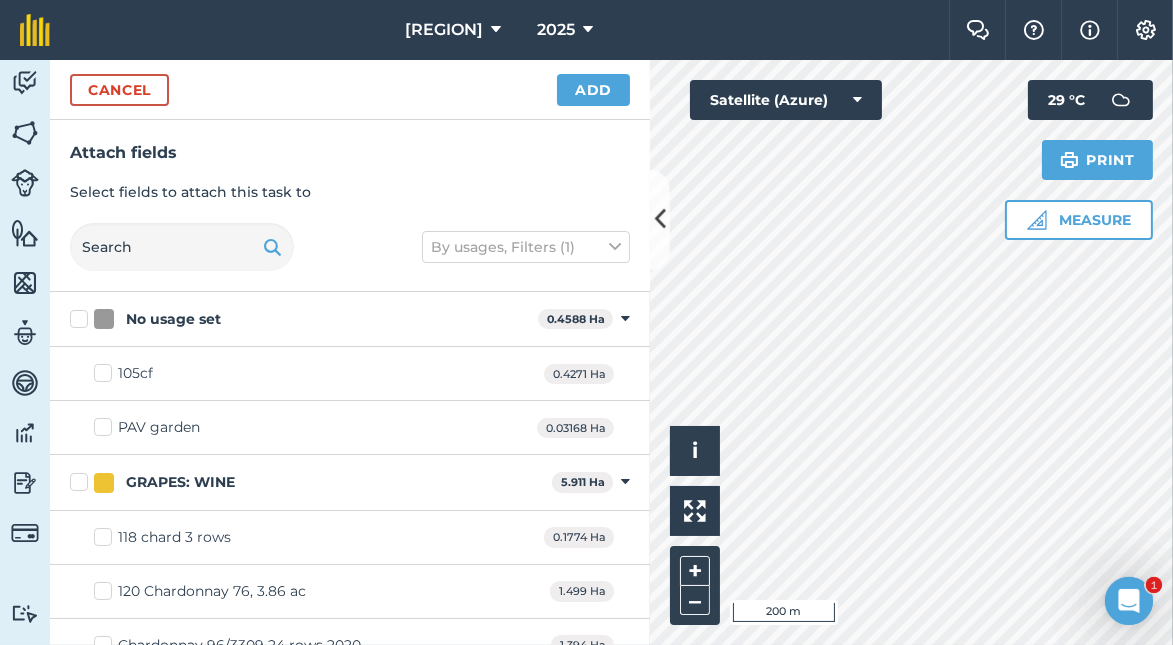 scroll, scrollTop: 100, scrollLeft: 0, axis: vertical 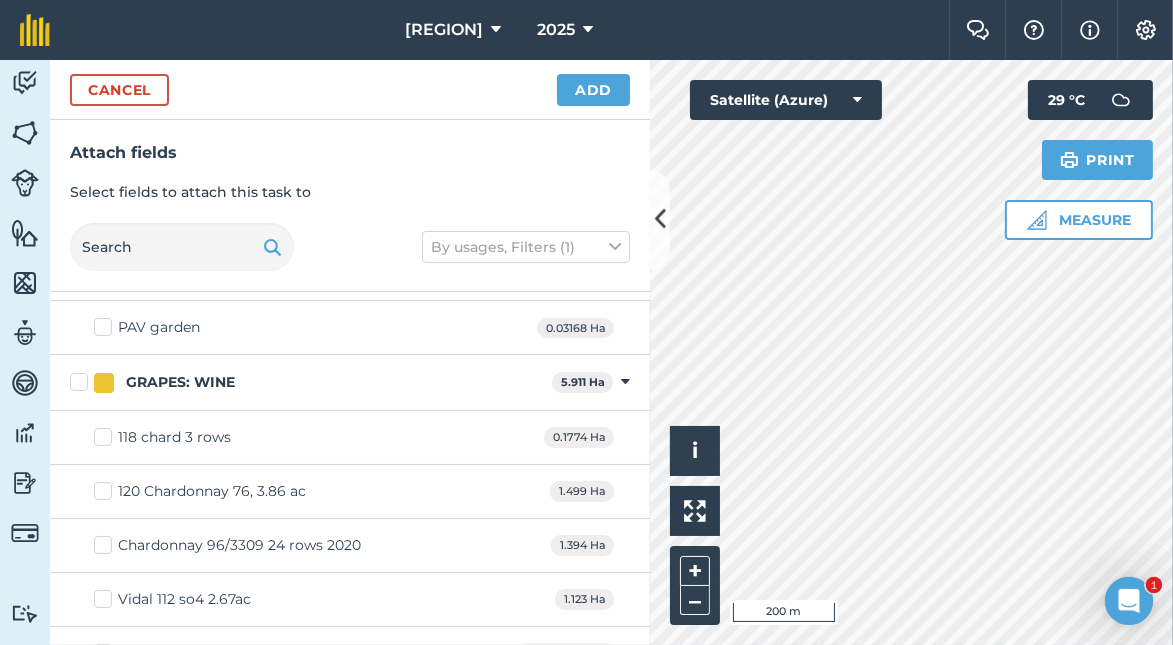click on "GRAPES: WINE" at bounding box center [307, 382] 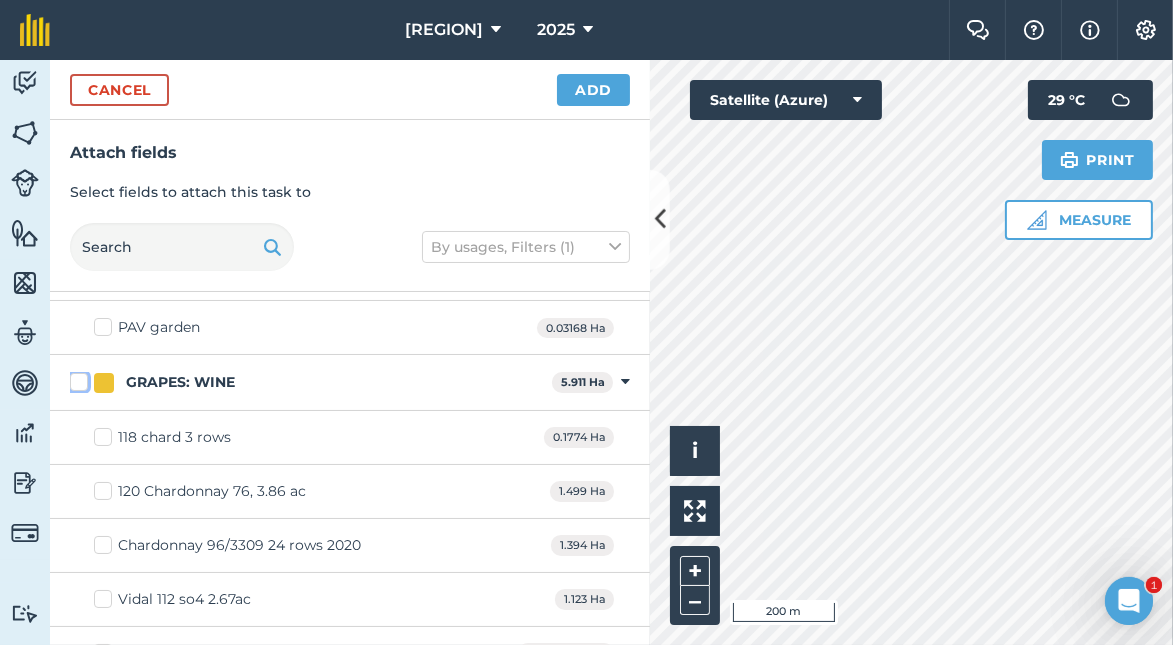 click on "GRAPES: WINE" at bounding box center (76, 378) 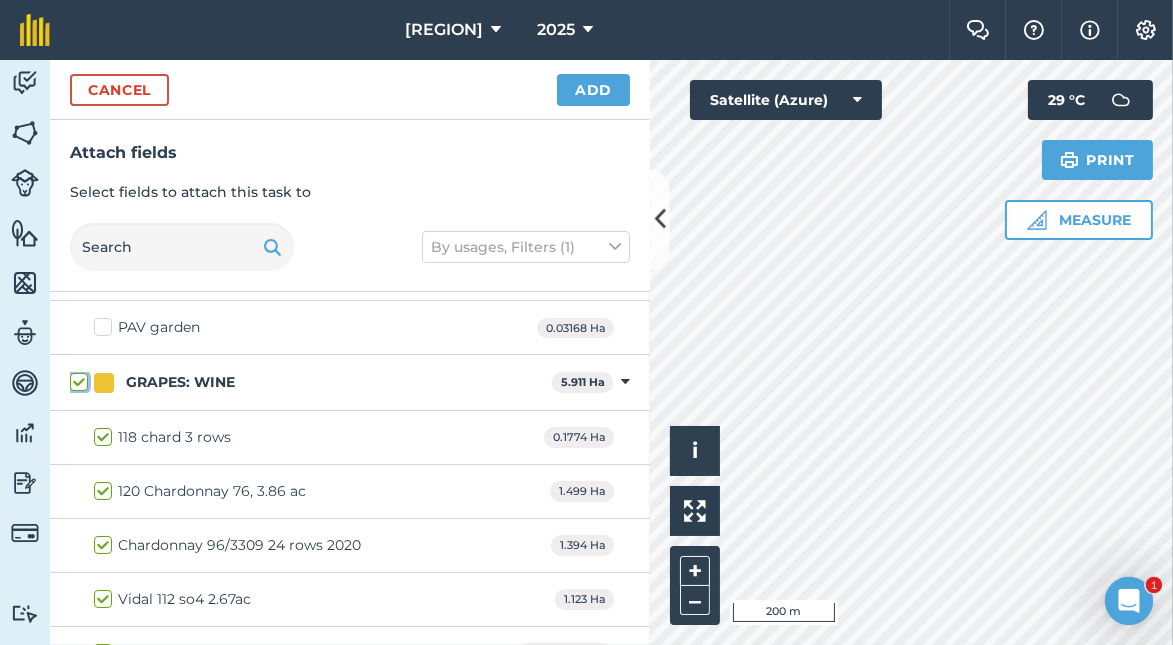checkbox on "true" 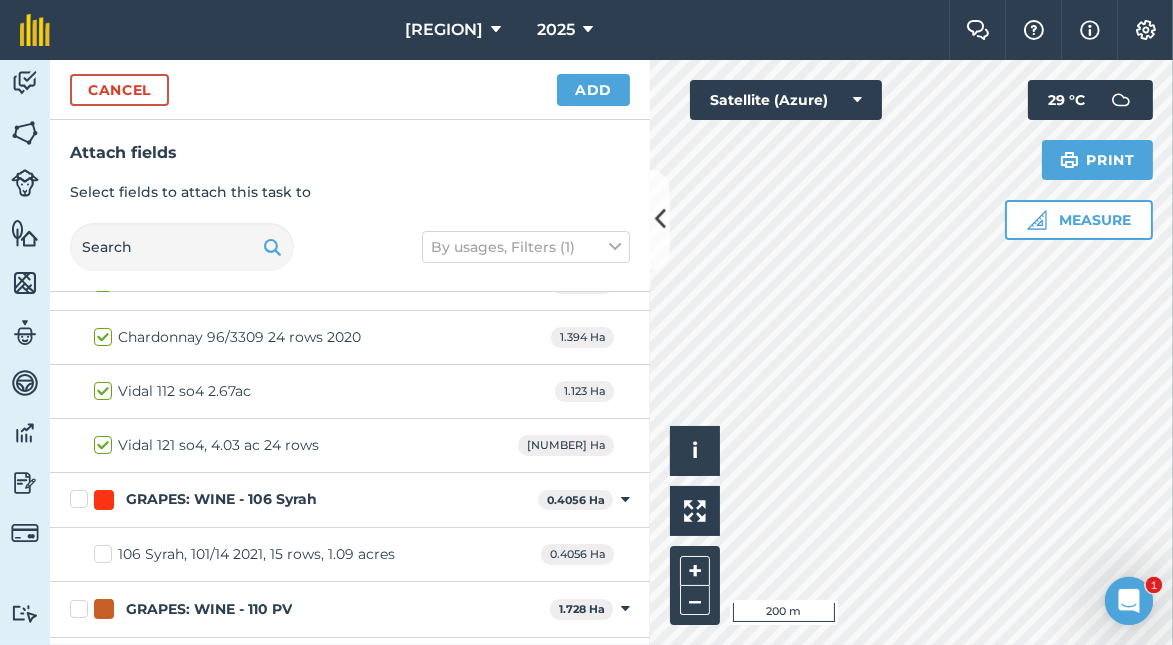 scroll, scrollTop: 400, scrollLeft: 0, axis: vertical 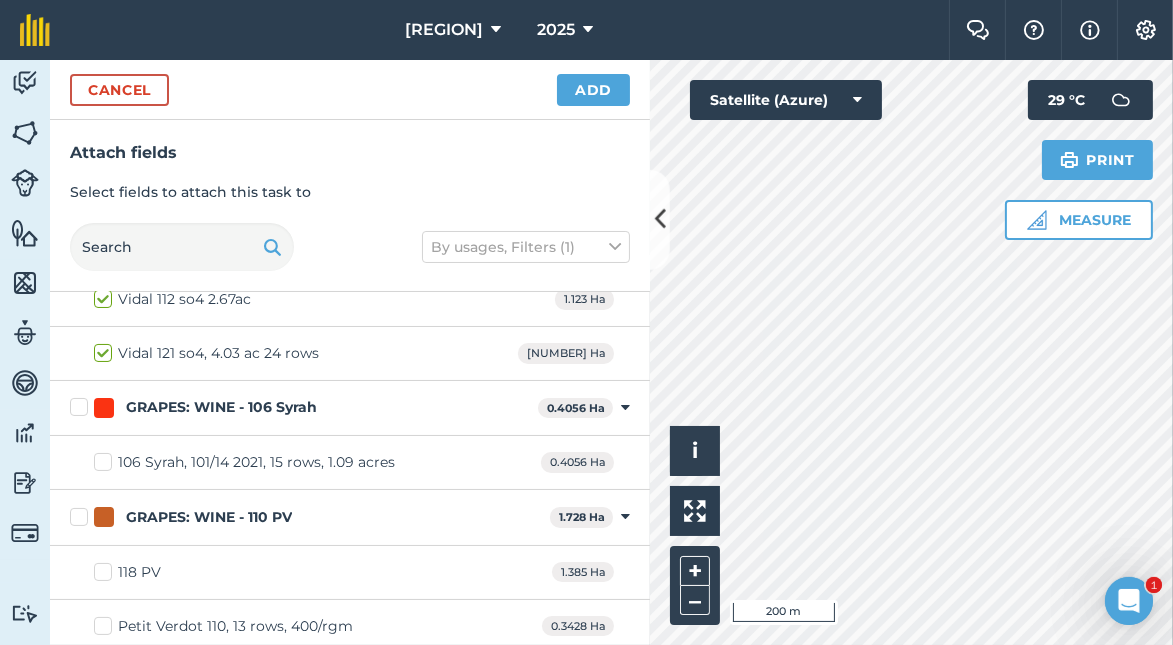click on "GRAPES: WINE - 106 Syrah" at bounding box center (300, 407) 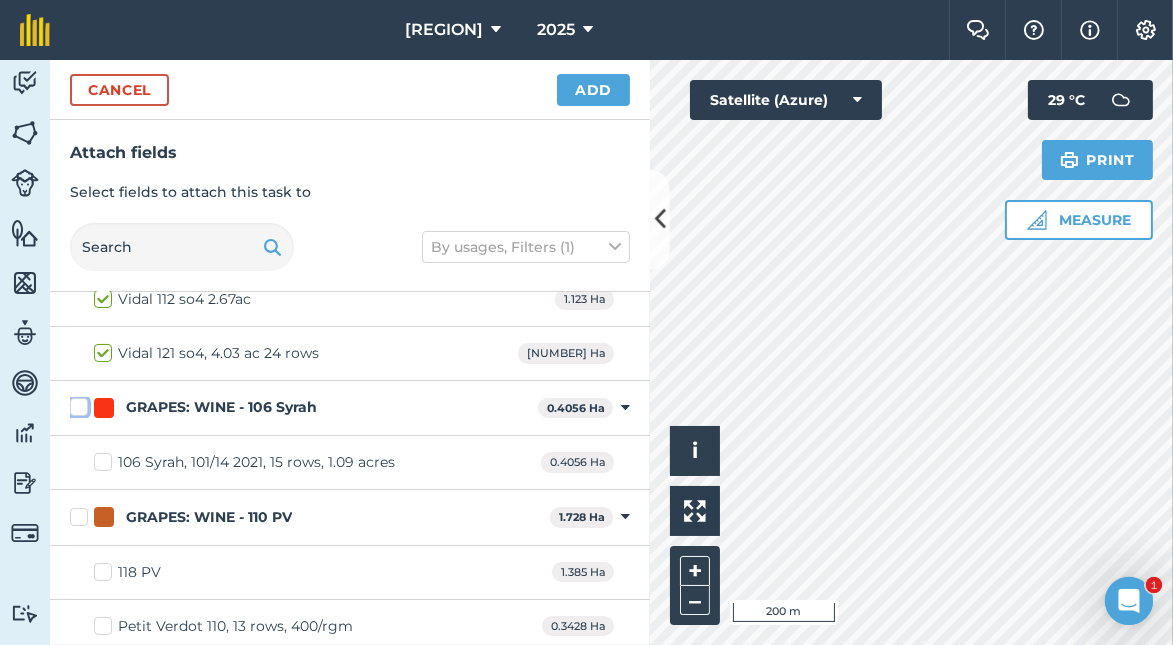click on "GRAPES: WINE - 106 Syrah" at bounding box center [76, 403] 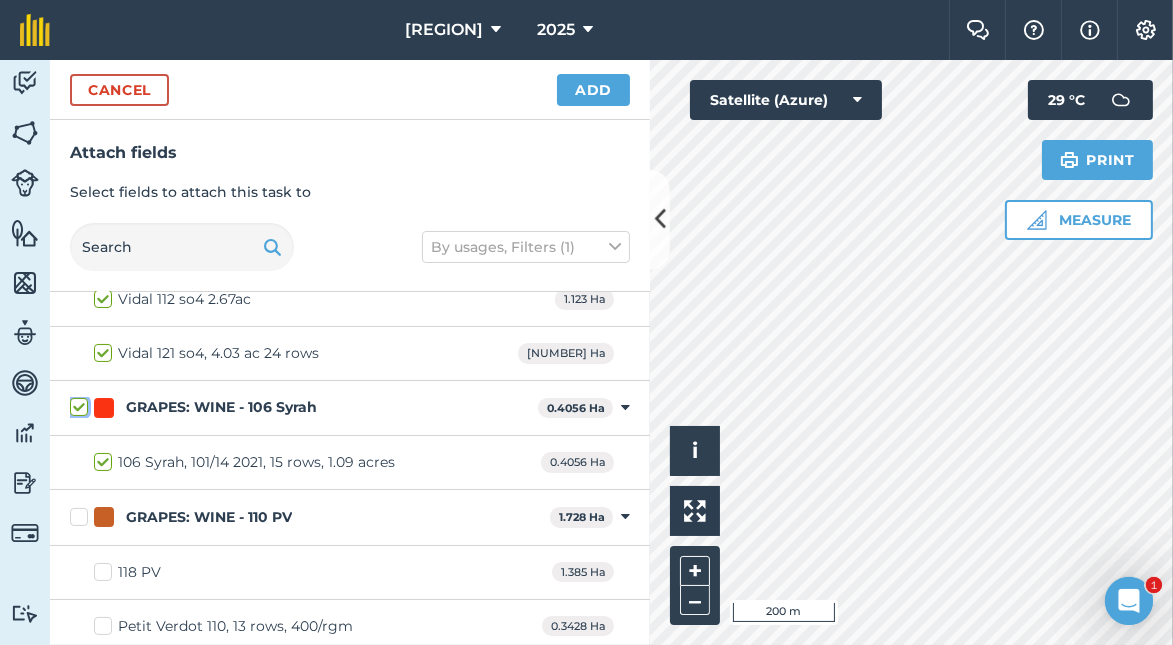 checkbox on "true" 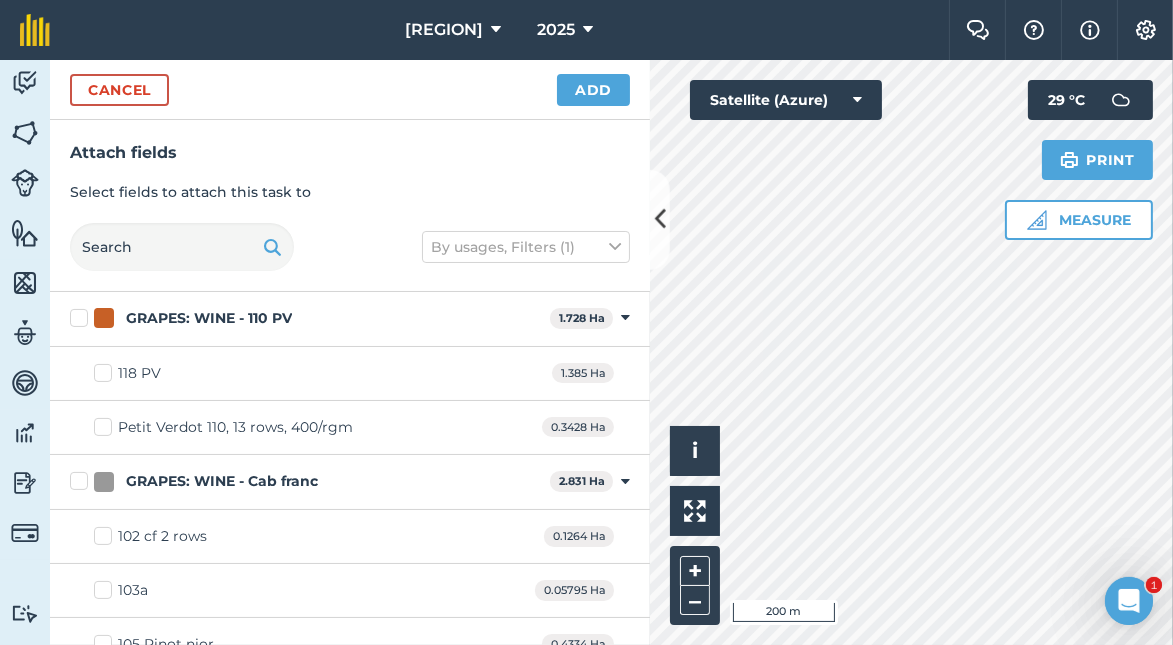 scroll, scrollTop: 600, scrollLeft: 0, axis: vertical 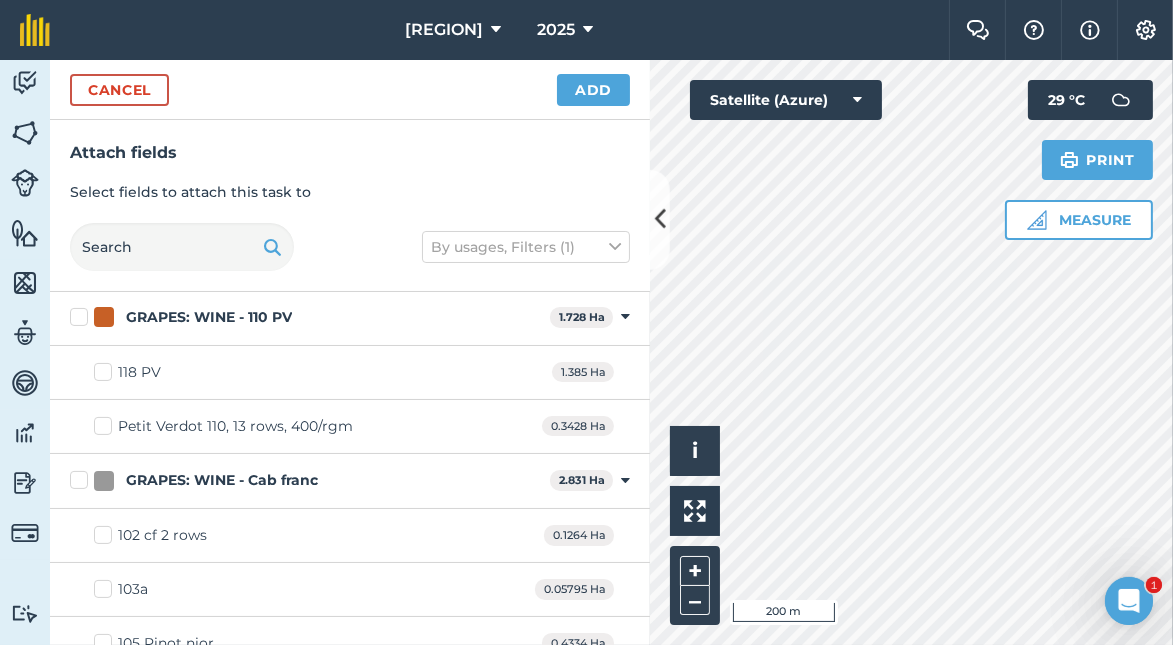 click on "GRAPES: WINE - 110 PV" at bounding box center (306, 317) 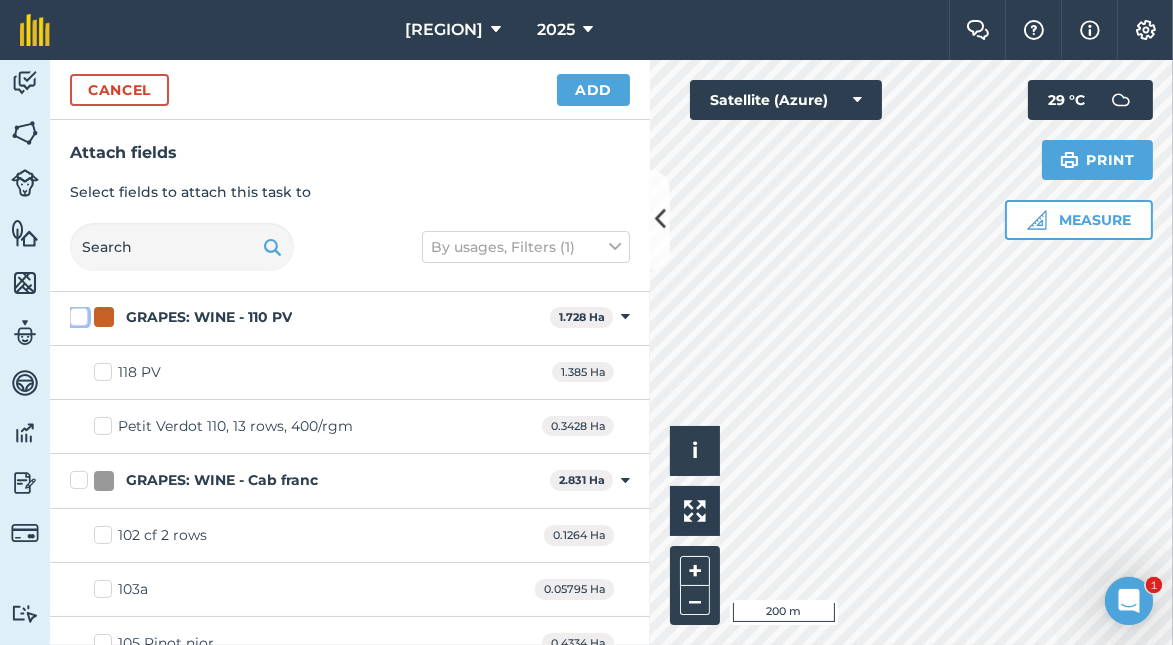 click on "GRAPES: WINE - 110 PV" at bounding box center (76, 313) 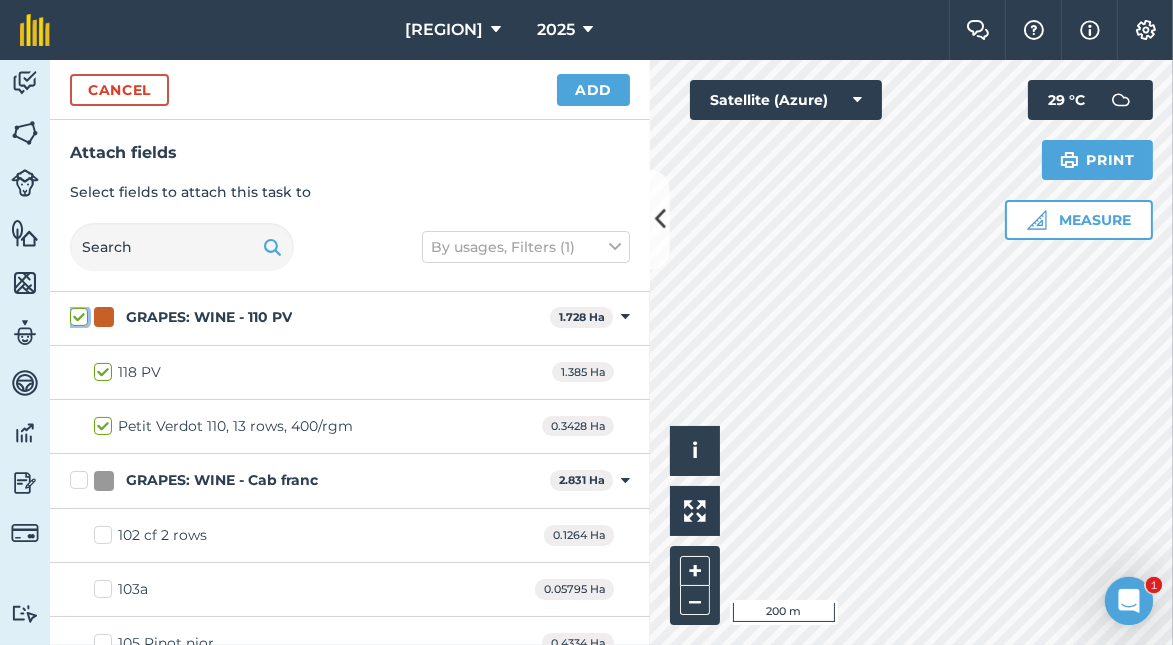 checkbox on "true" 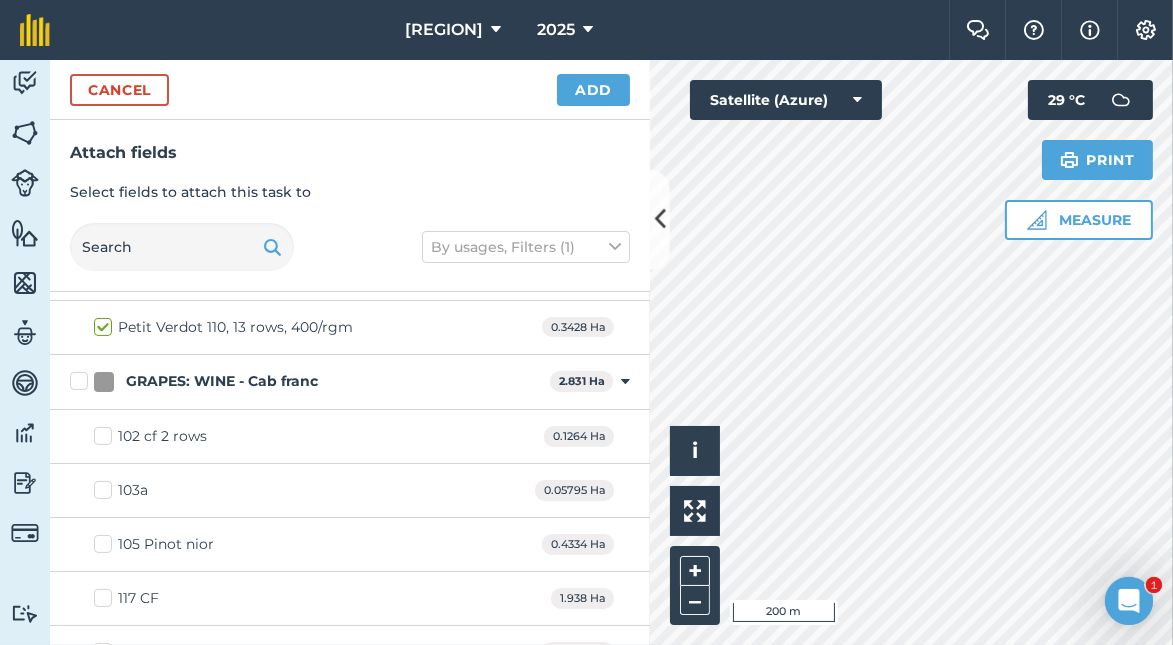 click on "GRAPES: WINE - Cab franc" at bounding box center (306, 381) 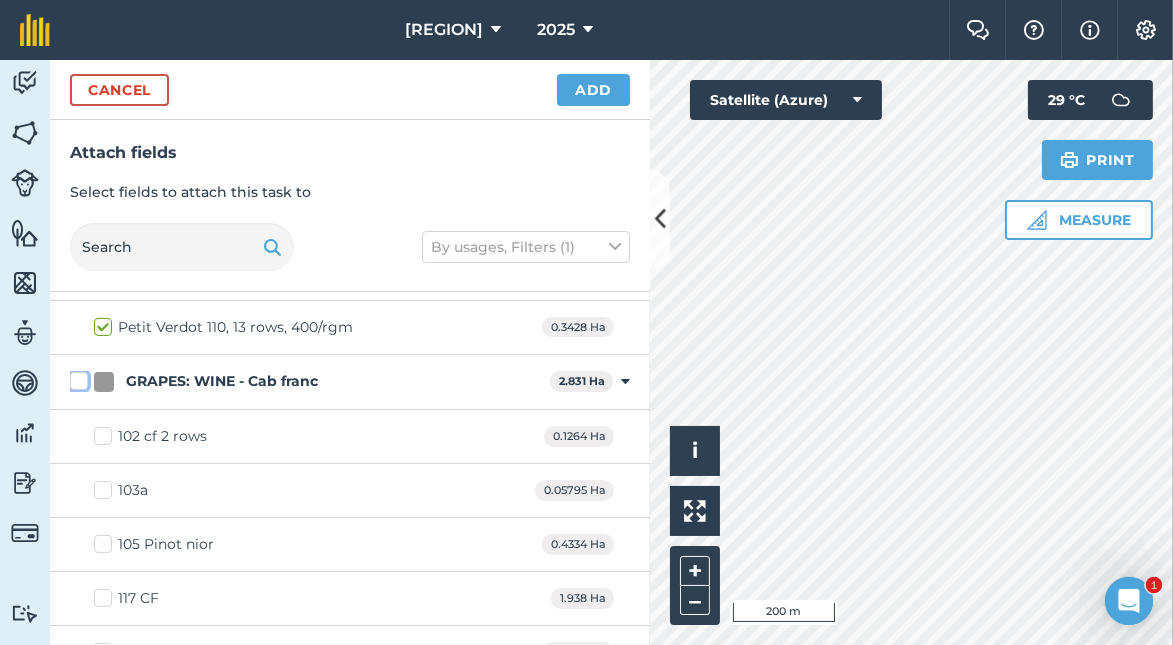 click on "GRAPES: WINE - Cab franc" at bounding box center (76, 377) 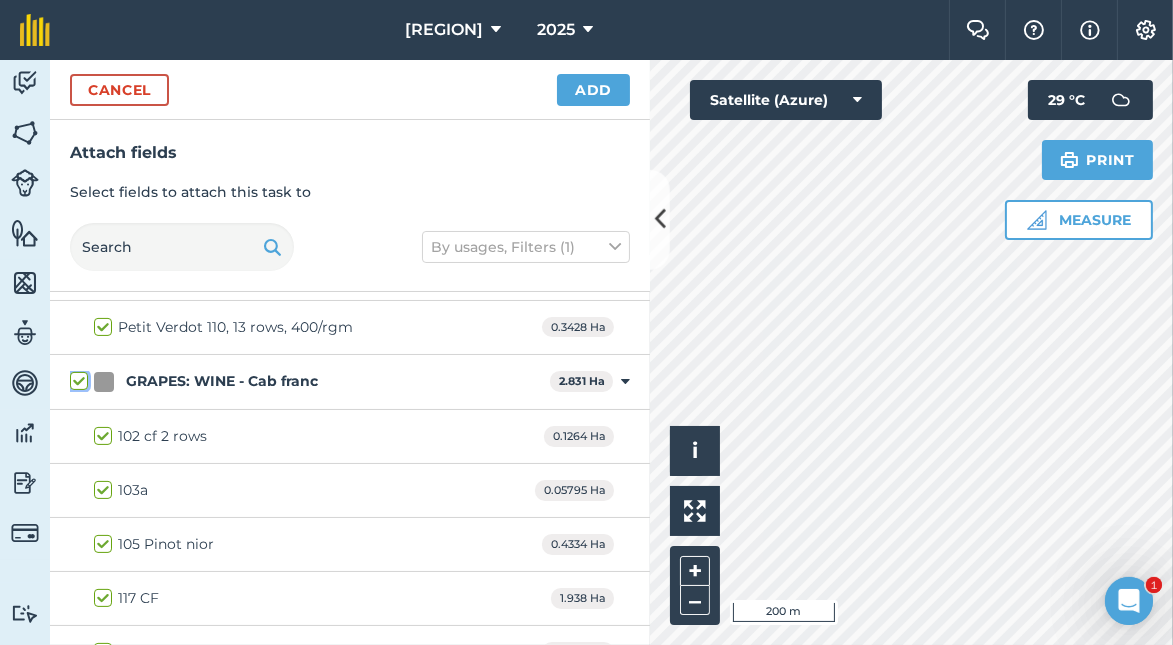 checkbox on "true" 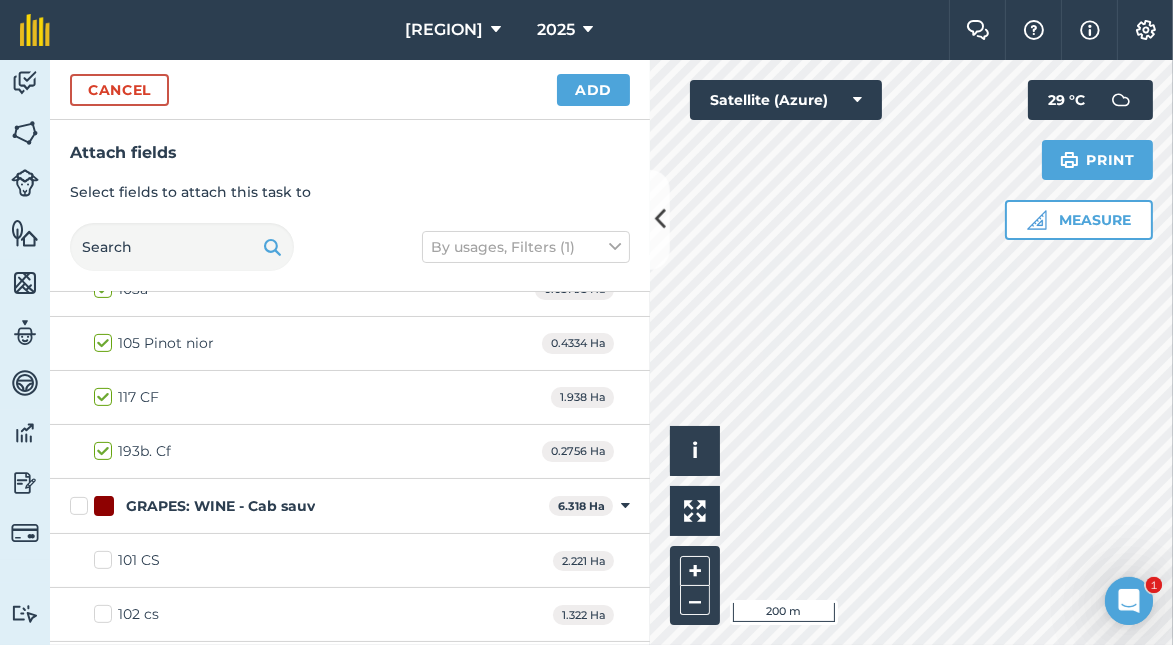 scroll, scrollTop: 1000, scrollLeft: 0, axis: vertical 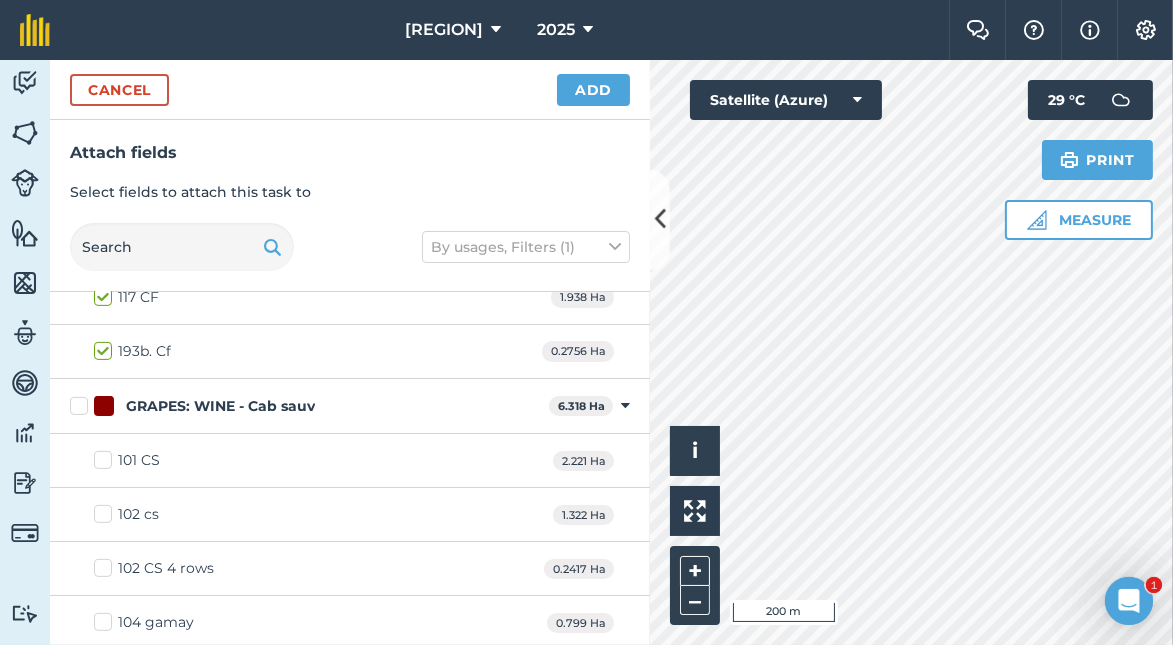 click on "GRAPES: WINE - Cab sauv" at bounding box center [305, 406] 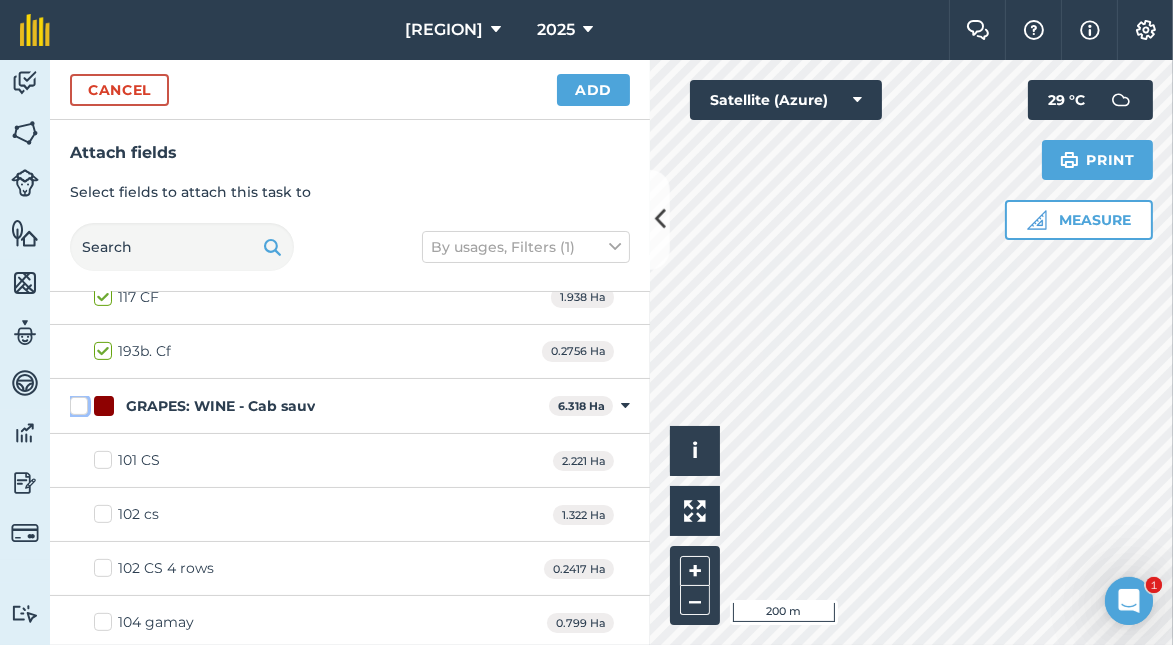 click on "GRAPES: WINE - Cab sauv" at bounding box center (76, 402) 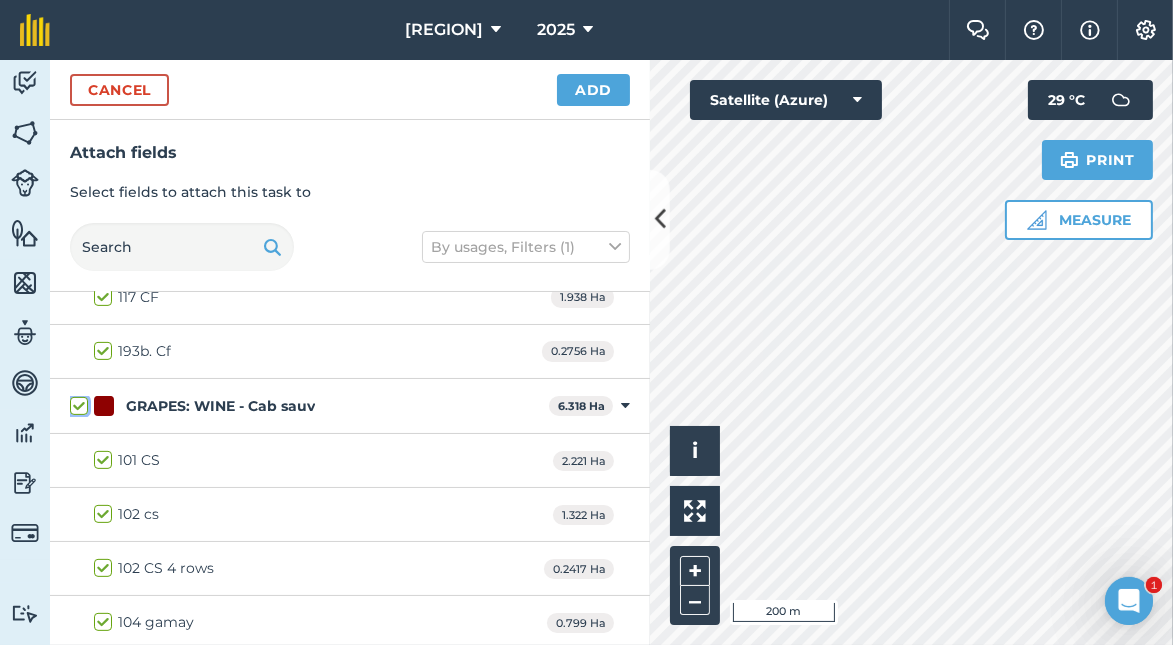 checkbox on "true" 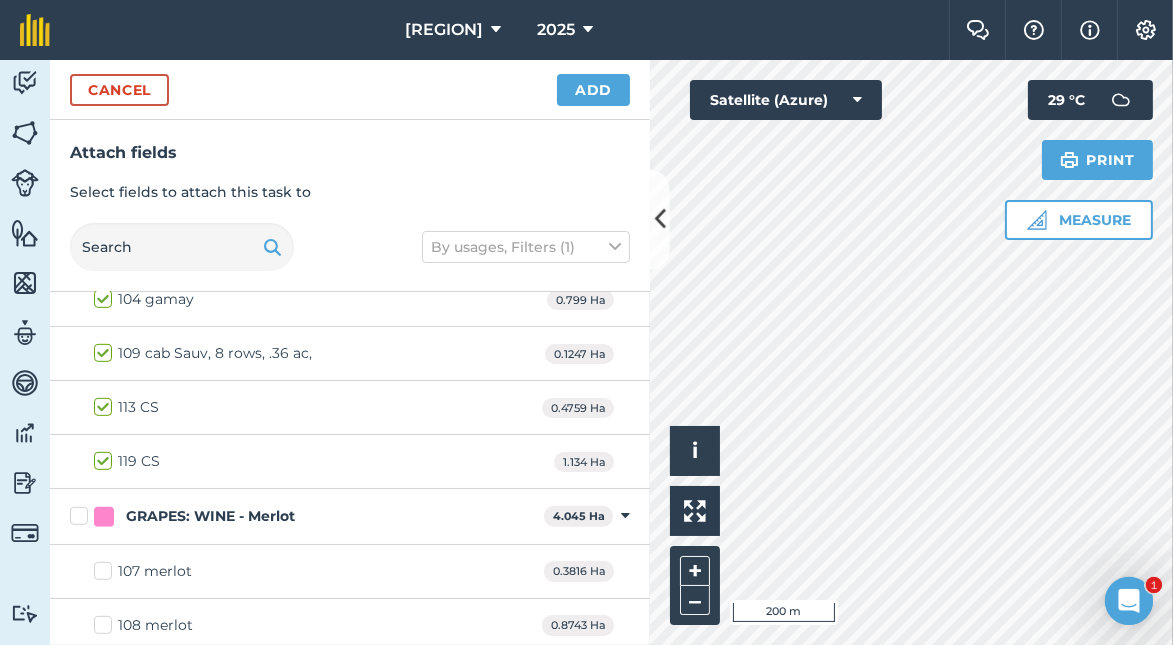scroll, scrollTop: 1400, scrollLeft: 0, axis: vertical 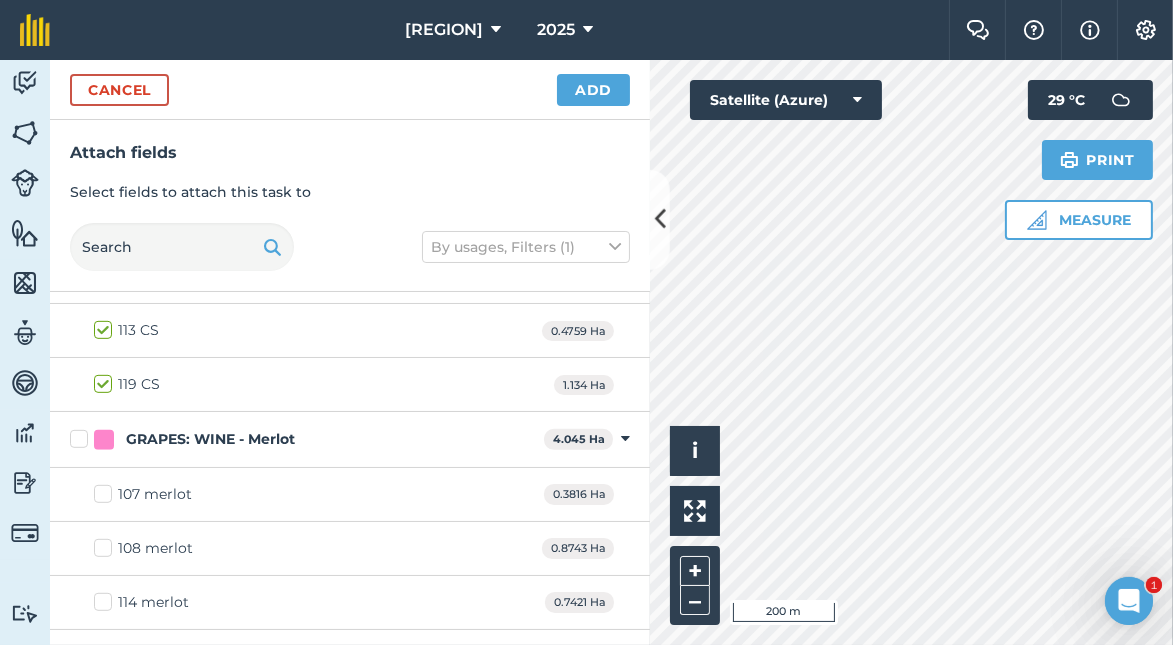 click on "GRAPES: WINE - Merlot" at bounding box center [303, 439] 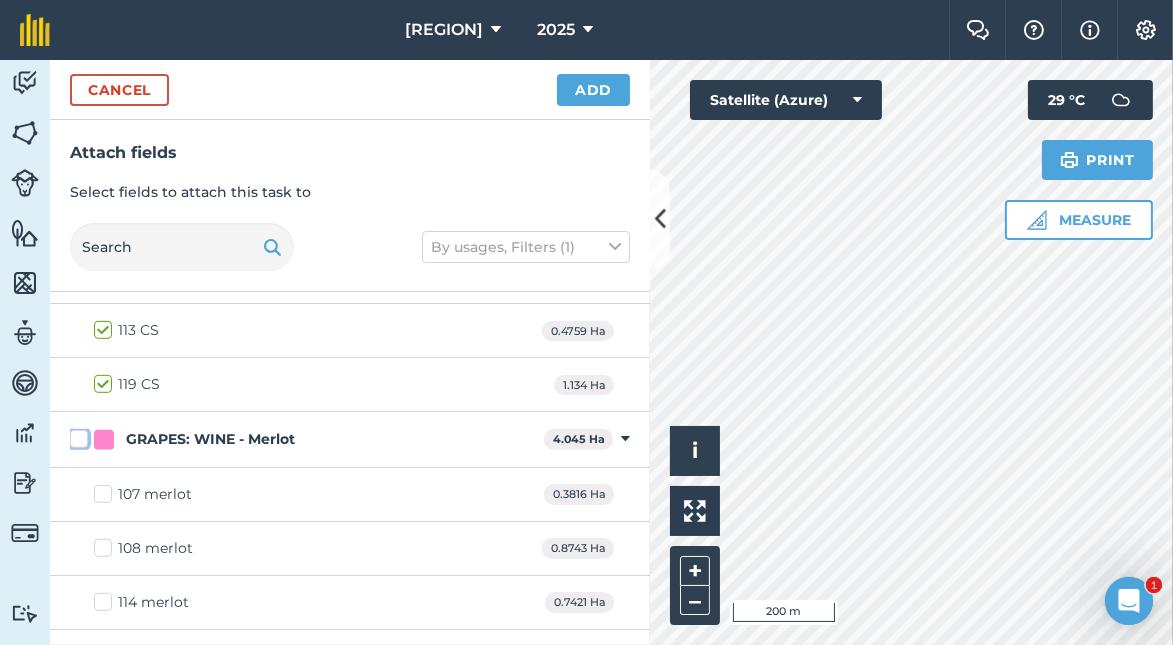click on "GRAPES: WINE - Merlot" at bounding box center [76, 435] 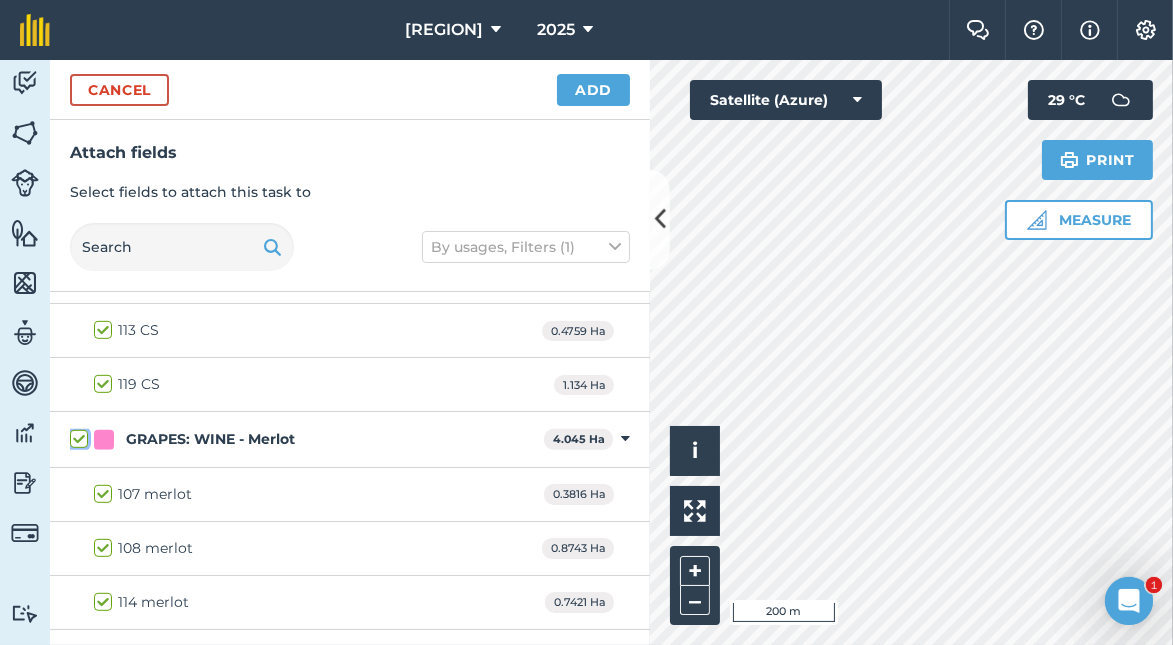 checkbox on "true" 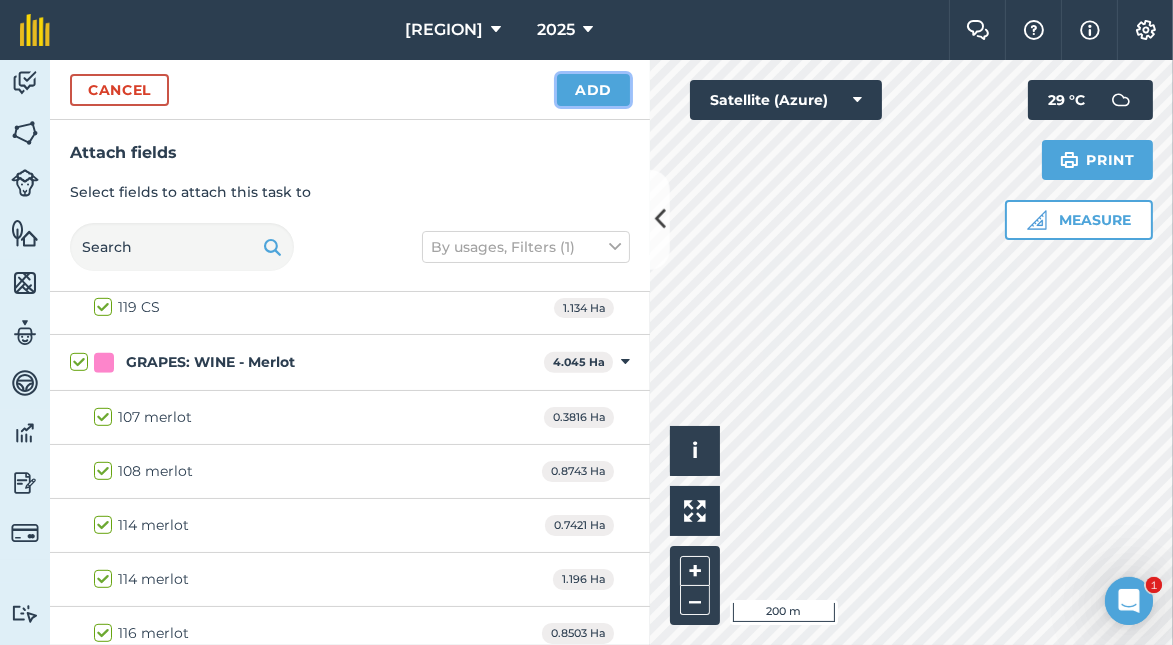 click on "Add" at bounding box center [593, 90] 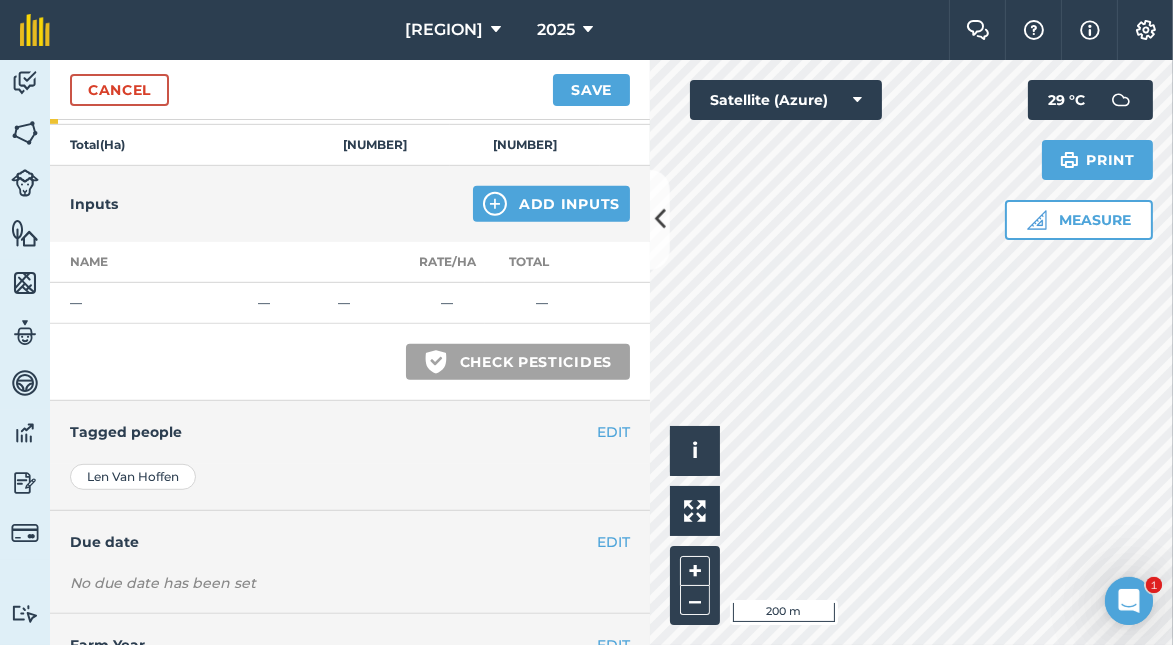 scroll, scrollTop: 1606, scrollLeft: 0, axis: vertical 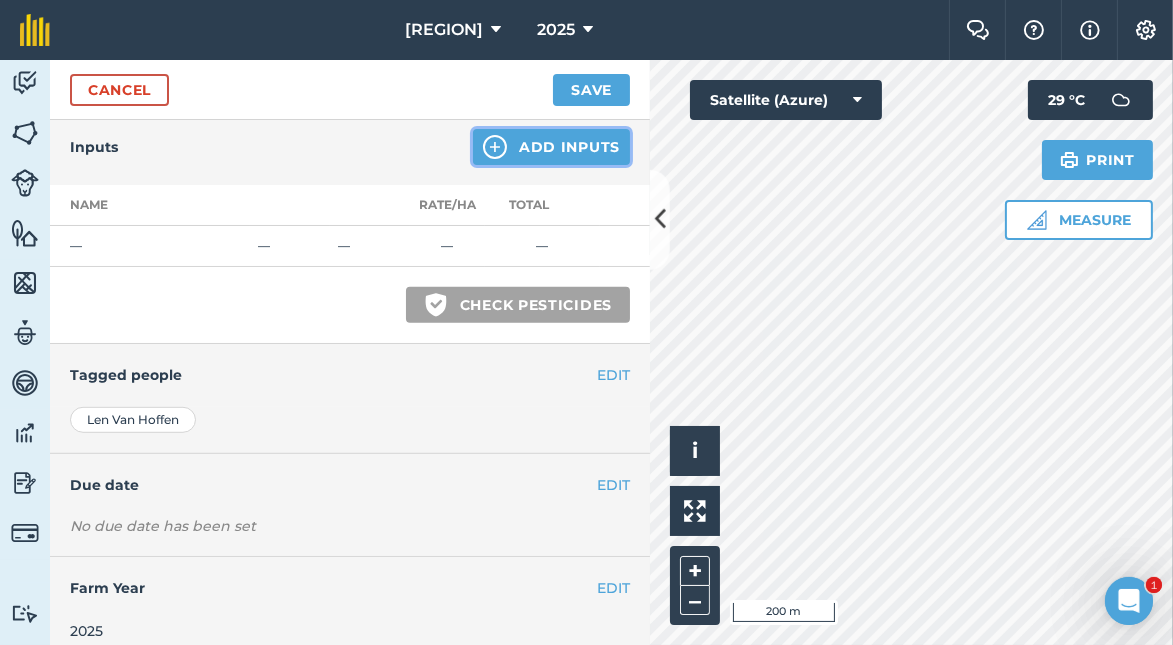 click on "Add Inputs" at bounding box center (551, 147) 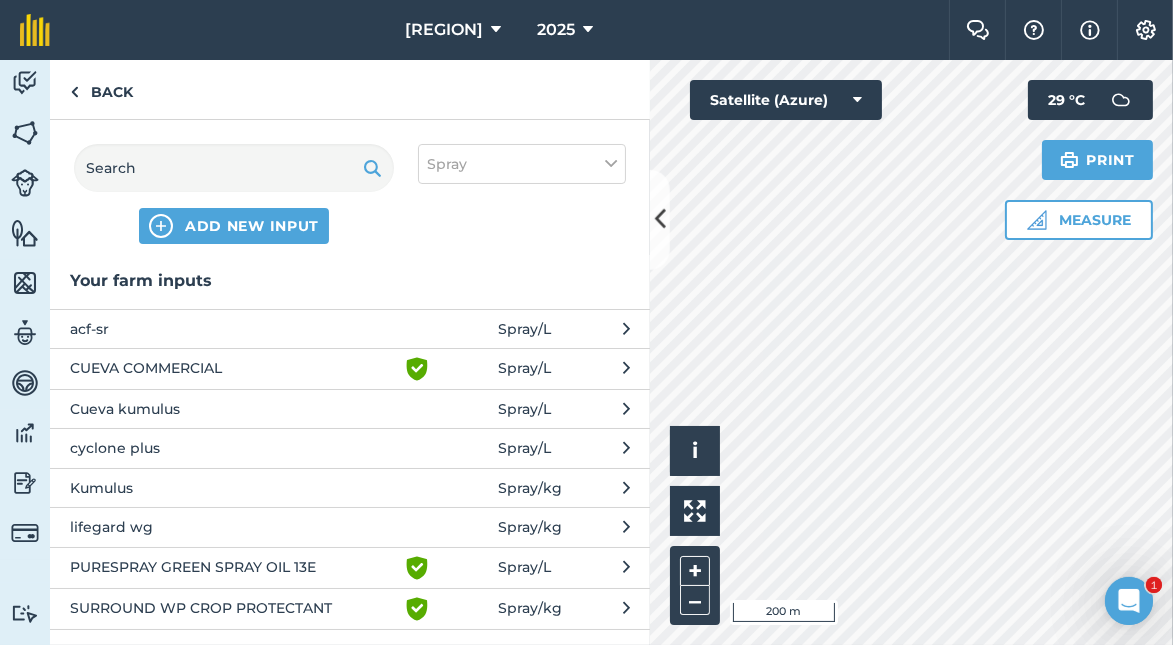 click on "PURESPRAY GREEN SPRAY OIL 13E" at bounding box center [233, 568] 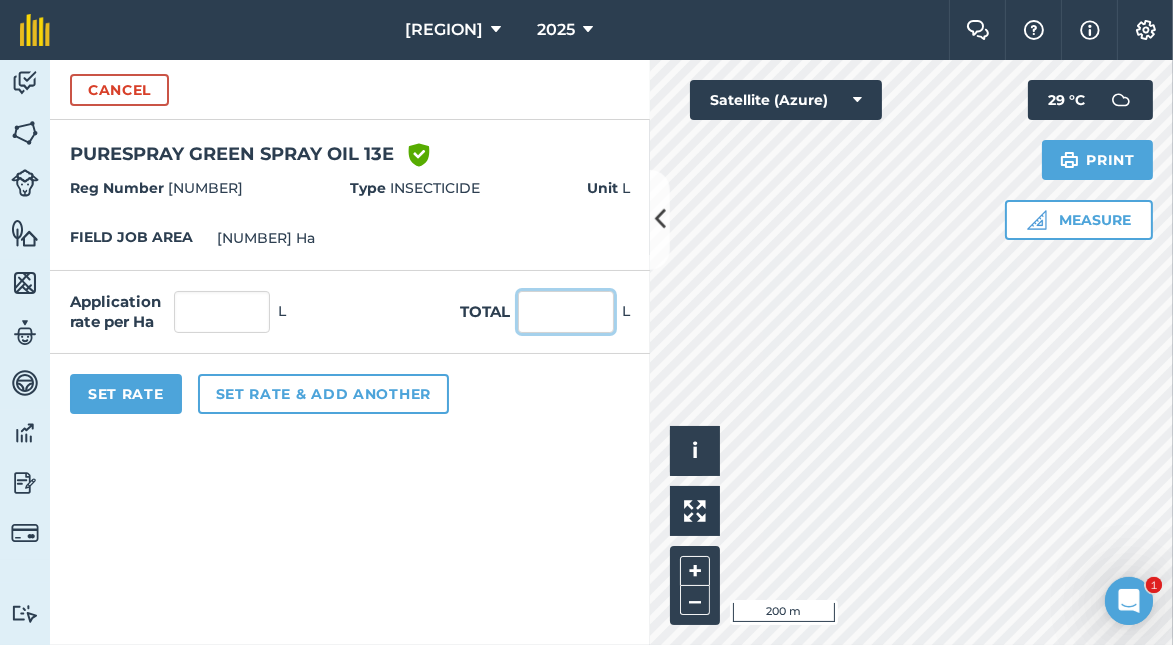 click at bounding box center (566, 312) 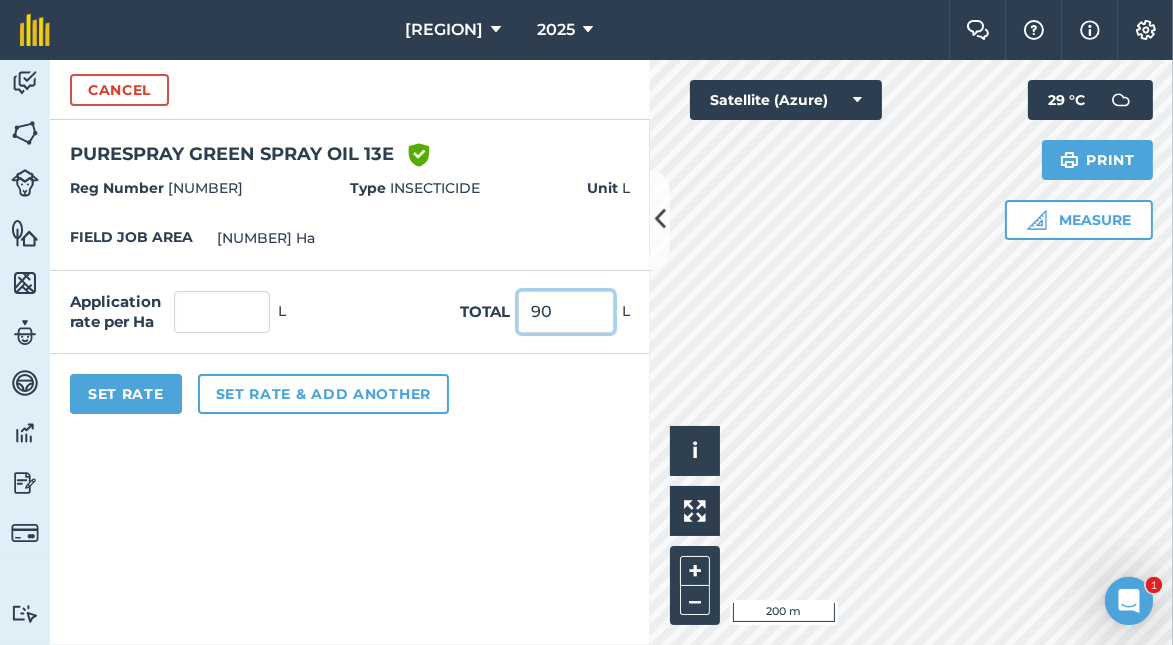 type on "90" 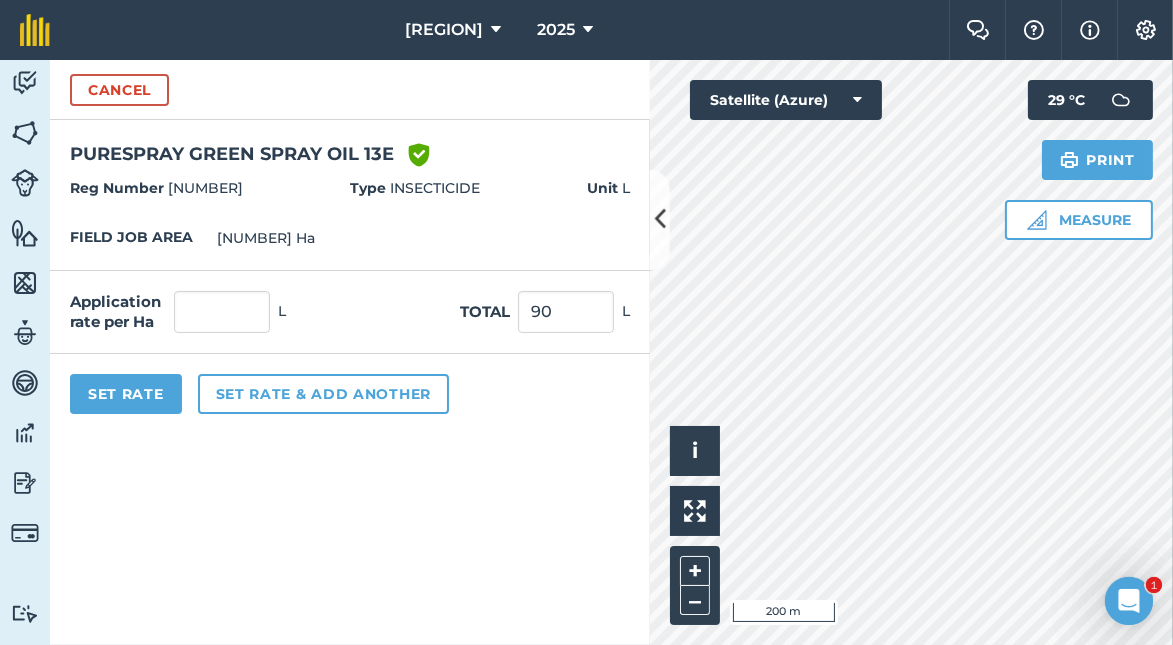 type on "4.237" 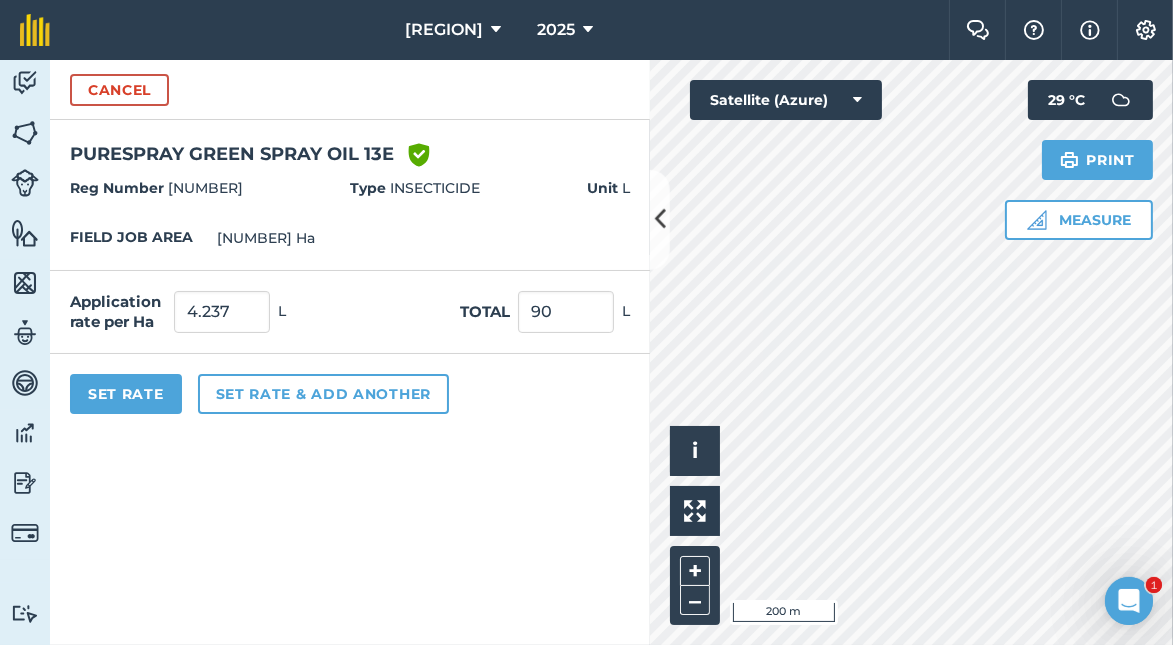 click on "Set Rate Set rate & add another" at bounding box center (350, 394) 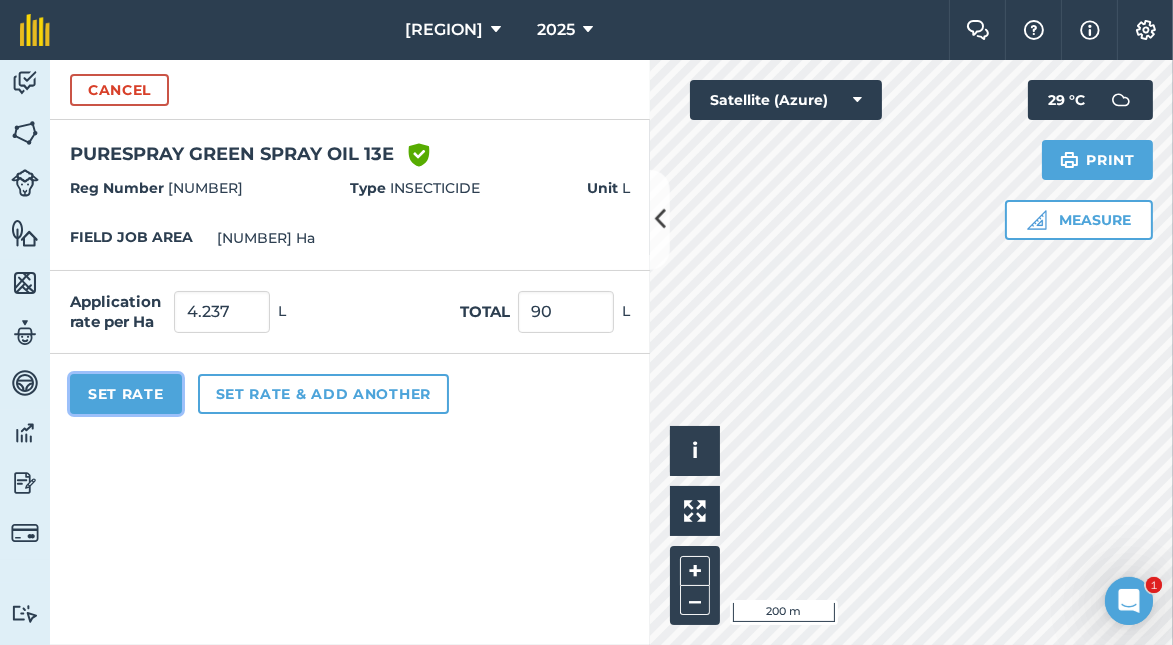 click on "Set Rate" at bounding box center [126, 394] 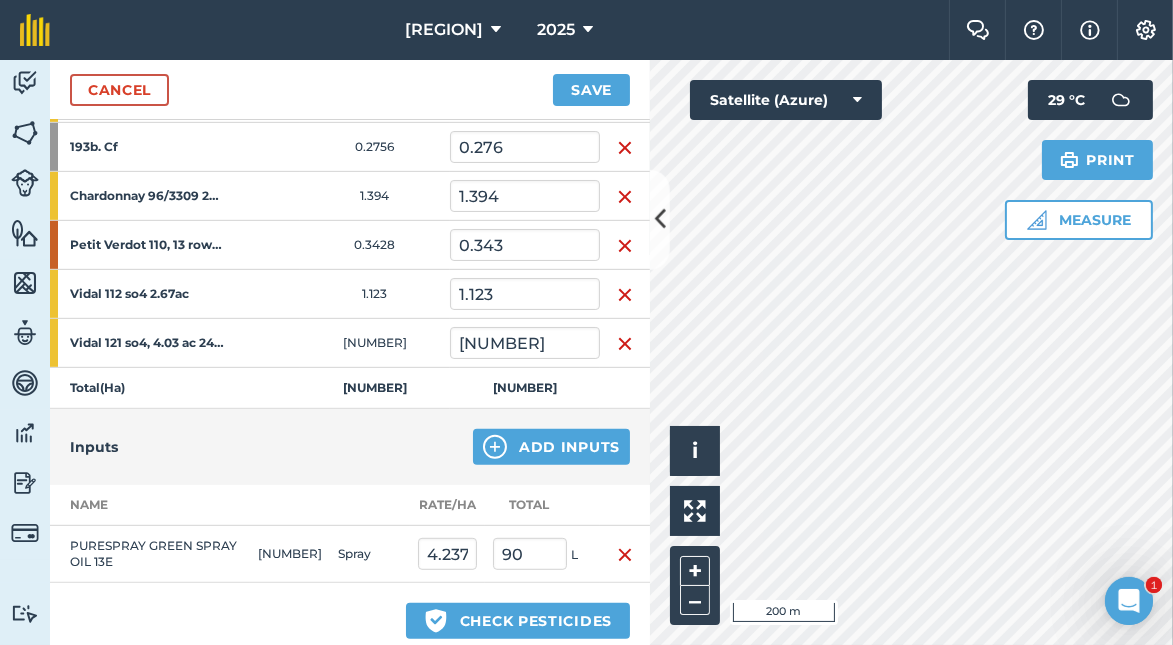 scroll, scrollTop: 1622, scrollLeft: 0, axis: vertical 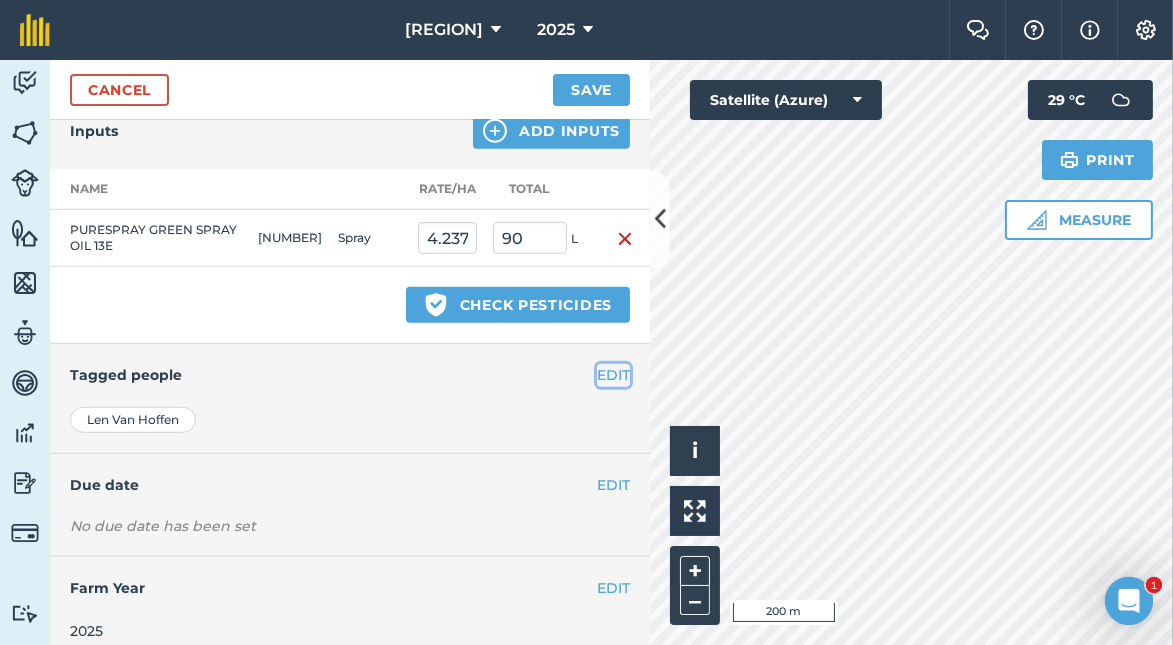 click on "EDIT" at bounding box center [613, 375] 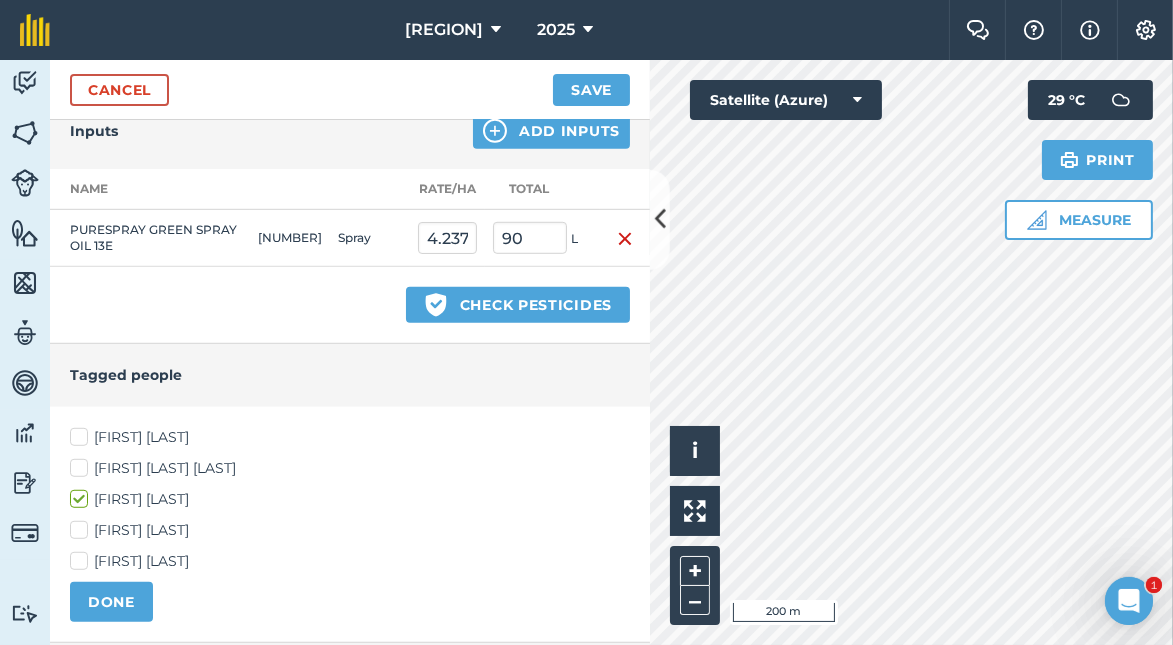 click on "[FIRST] [LAST] [LAST]" at bounding box center (350, 468) 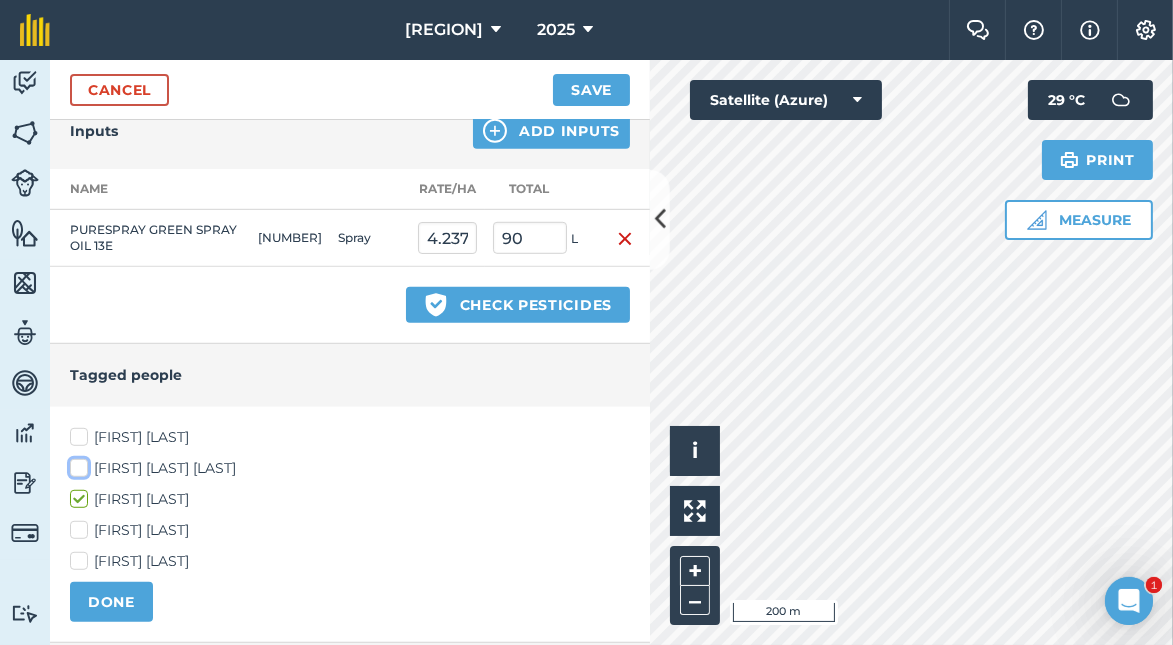 click on "[FIRST] [LAST] [LAST]" at bounding box center [76, 464] 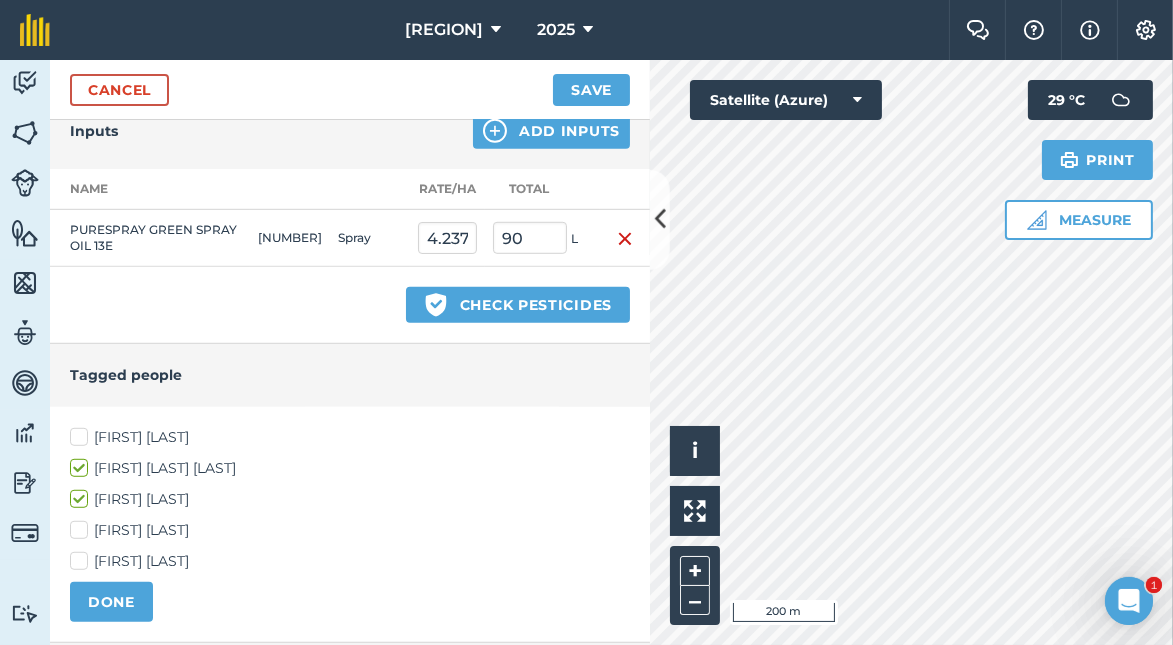 click on "[FIRST] [LAST]" at bounding box center [350, 530] 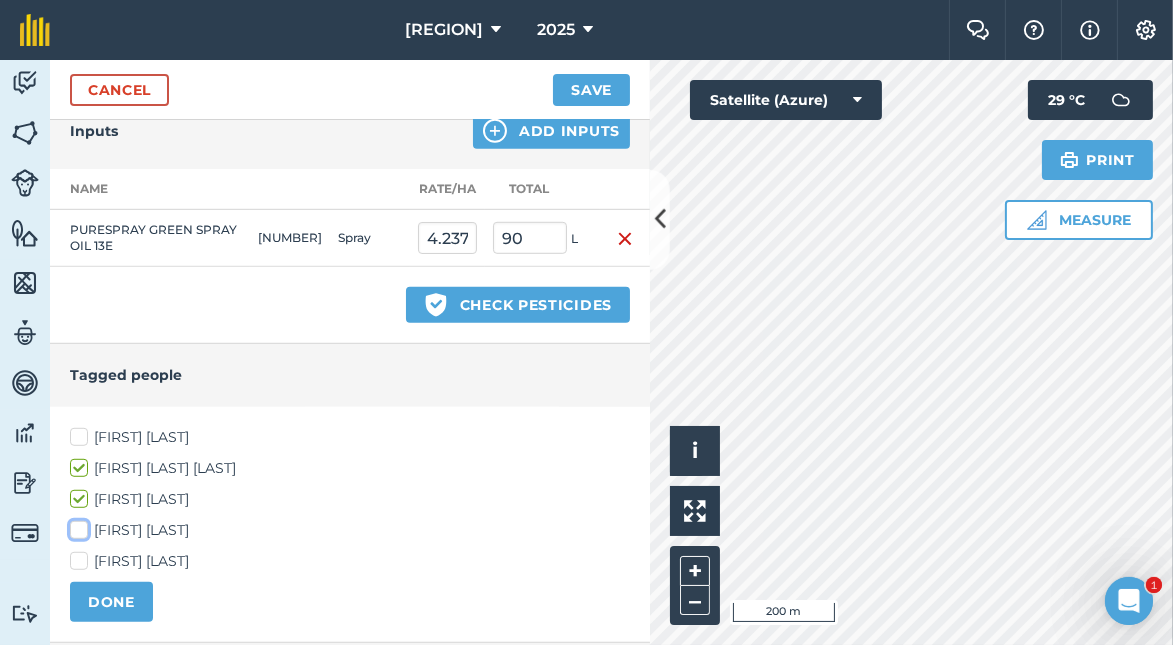 click on "[FIRST] [LAST]" at bounding box center (76, 526) 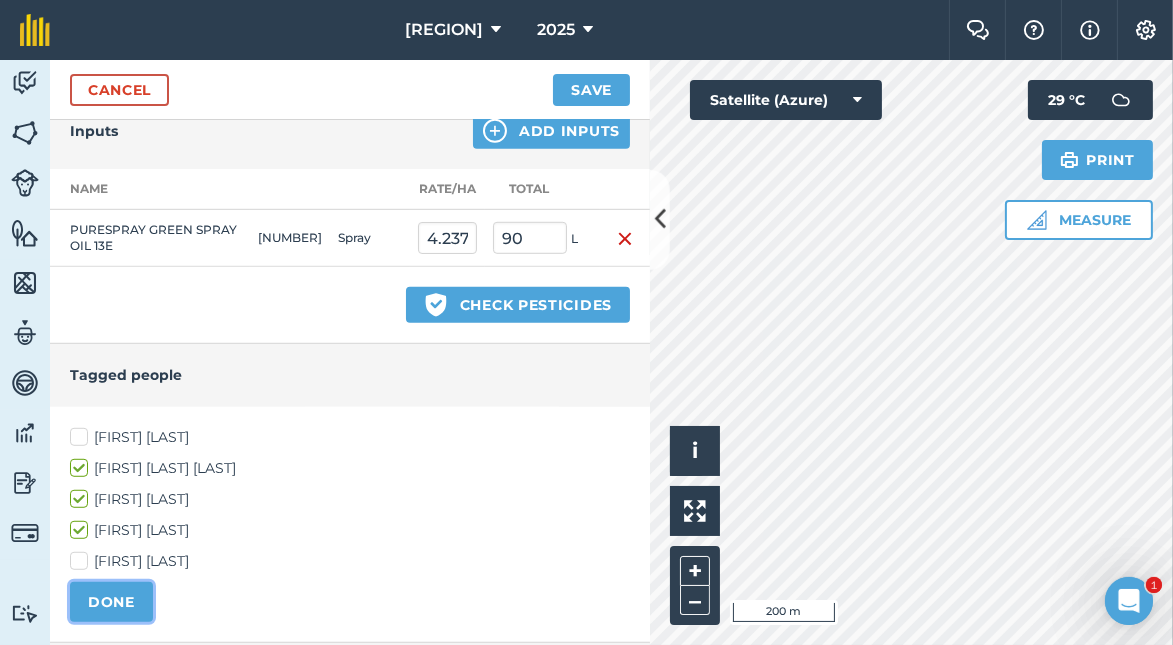 click on "DONE" at bounding box center [111, 602] 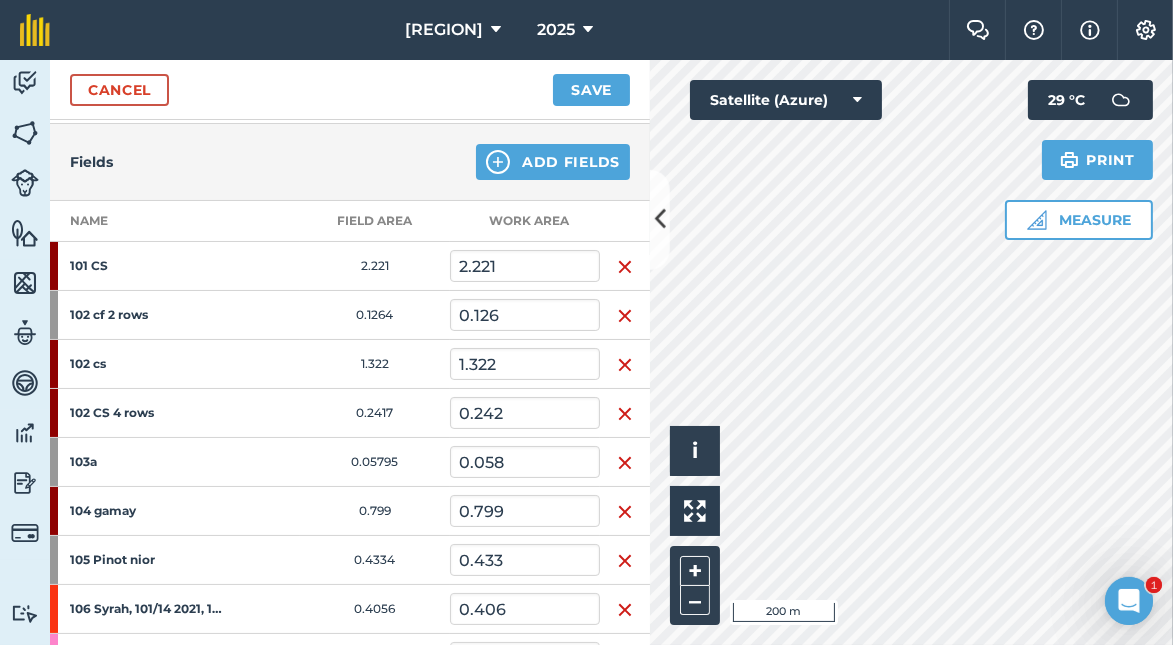 scroll, scrollTop: 0, scrollLeft: 0, axis: both 